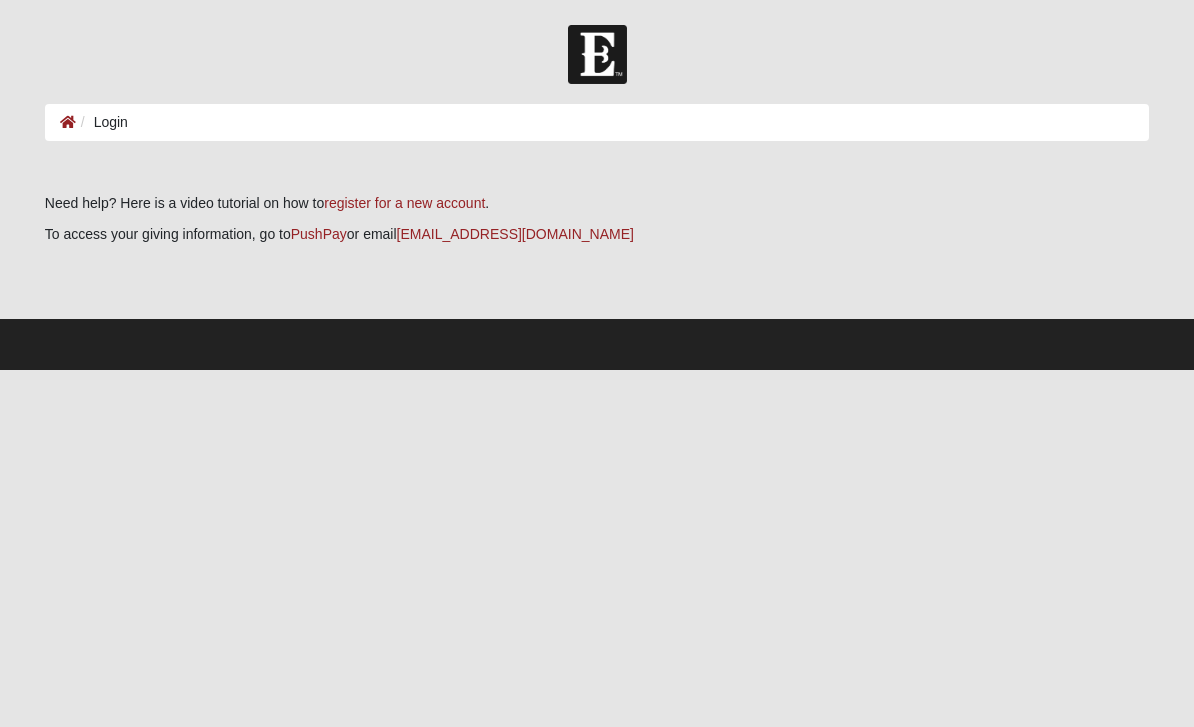 scroll, scrollTop: 0, scrollLeft: 0, axis: both 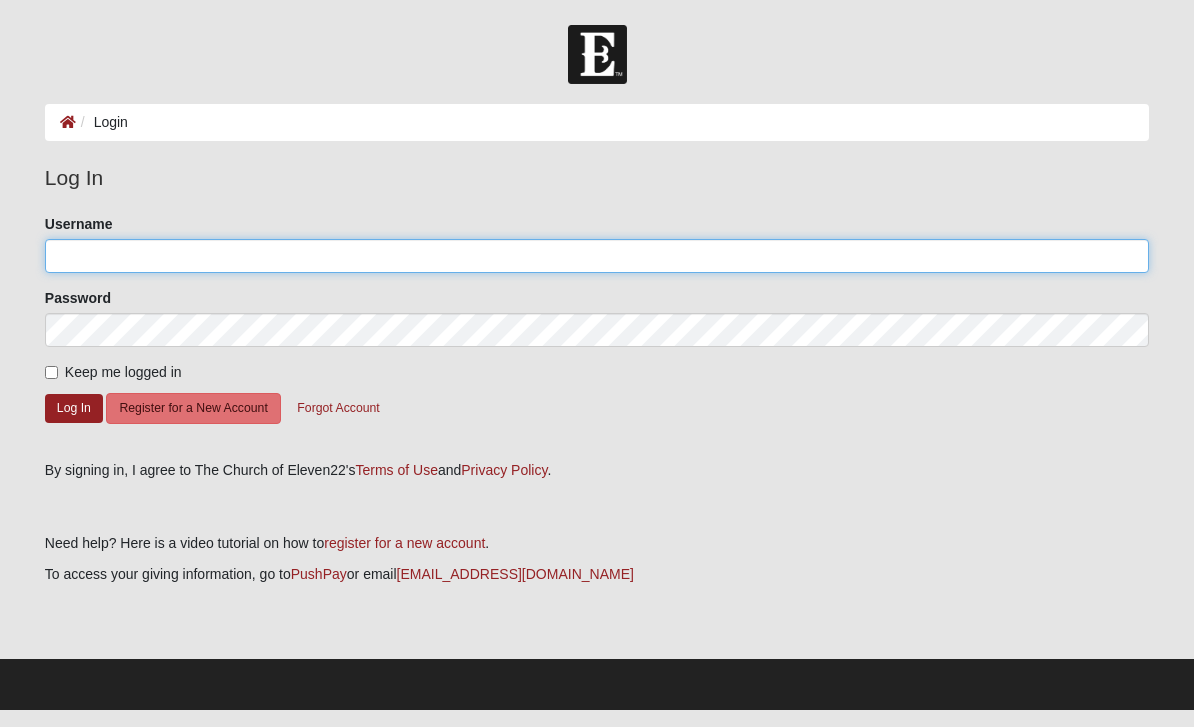 click on "Username" 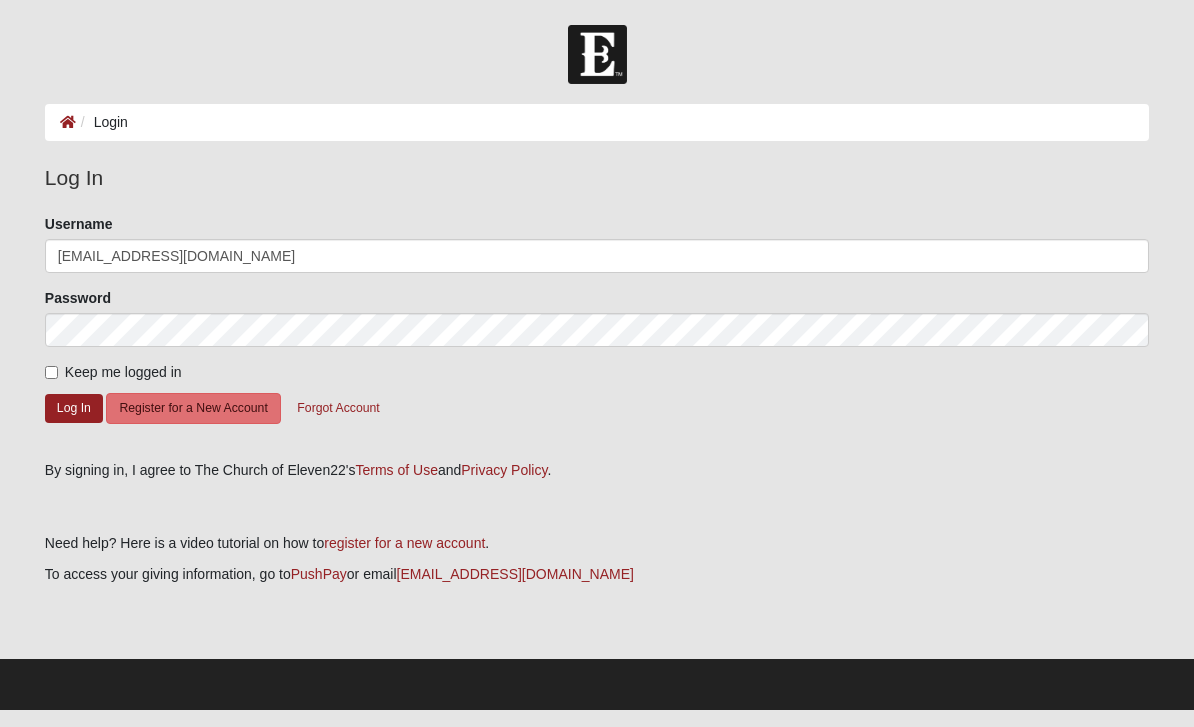 click on "Log In" 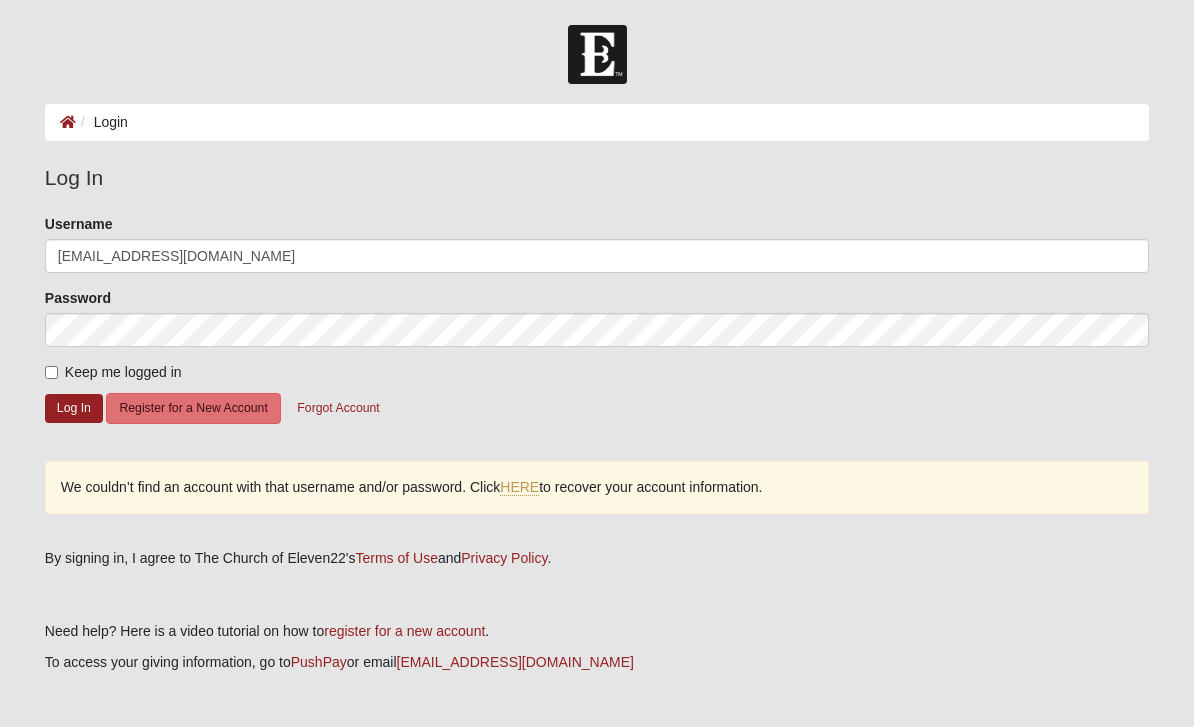 click on "Keep me logged in" at bounding box center (51, 372) 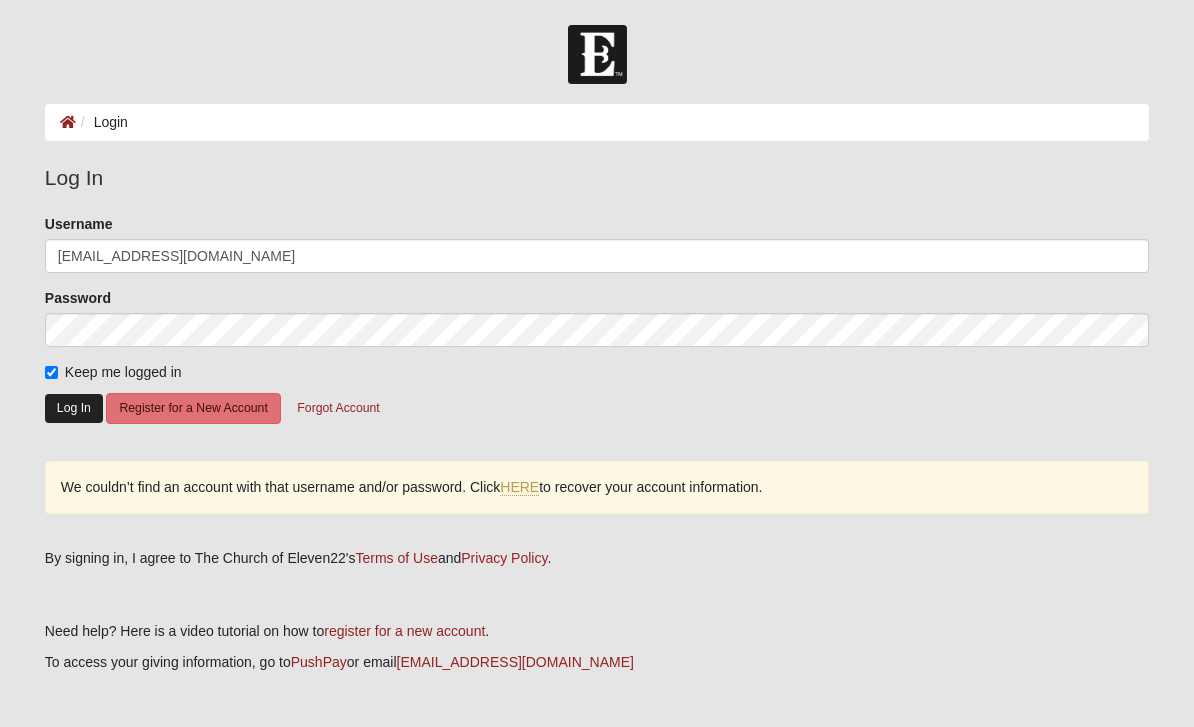 click on "Log In" 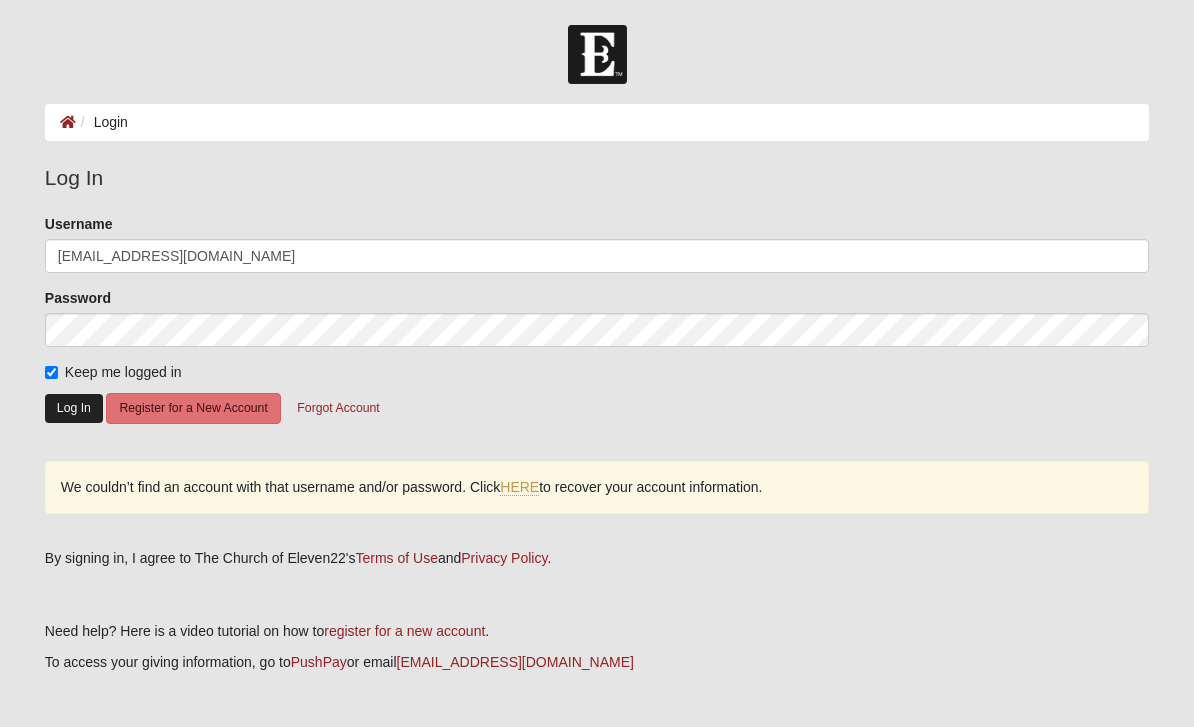 click on "Log In" 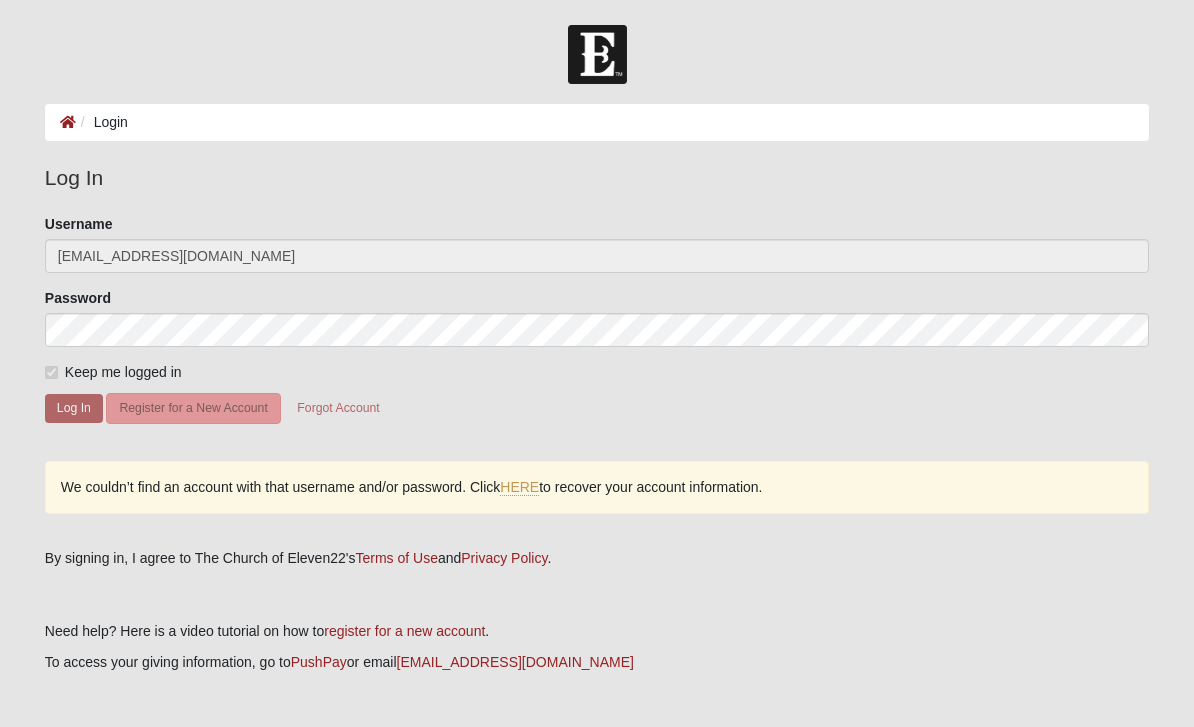click on "Log In" 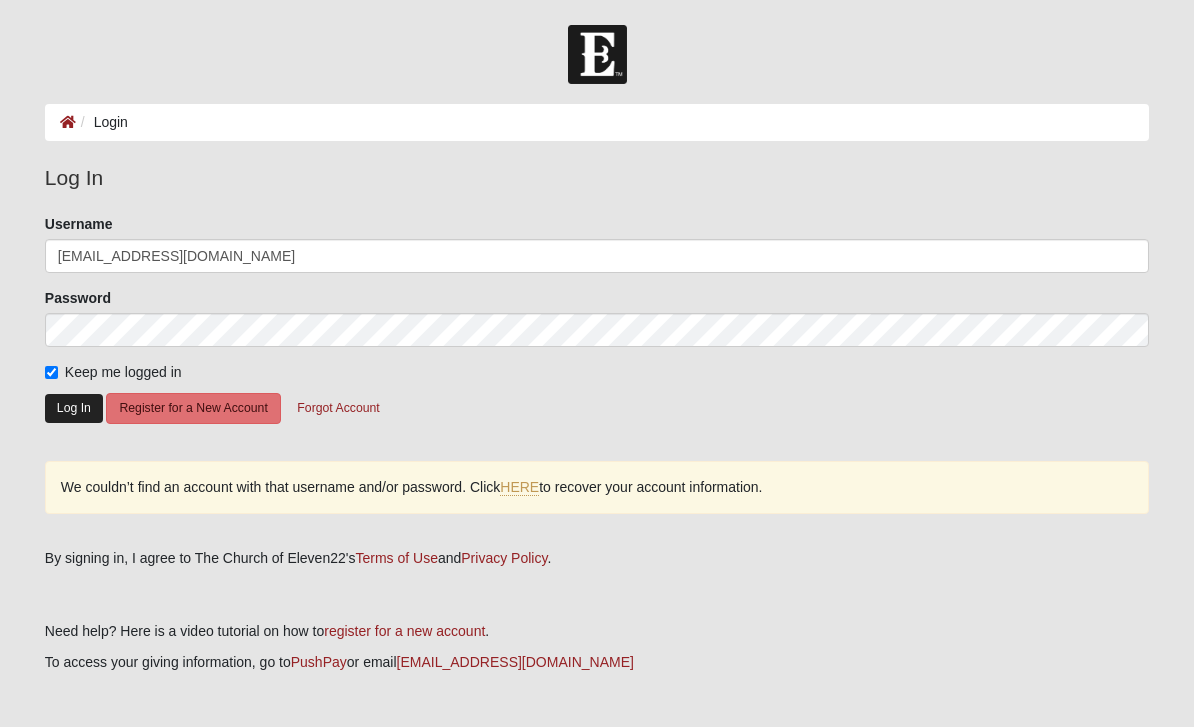 click on "Log In" 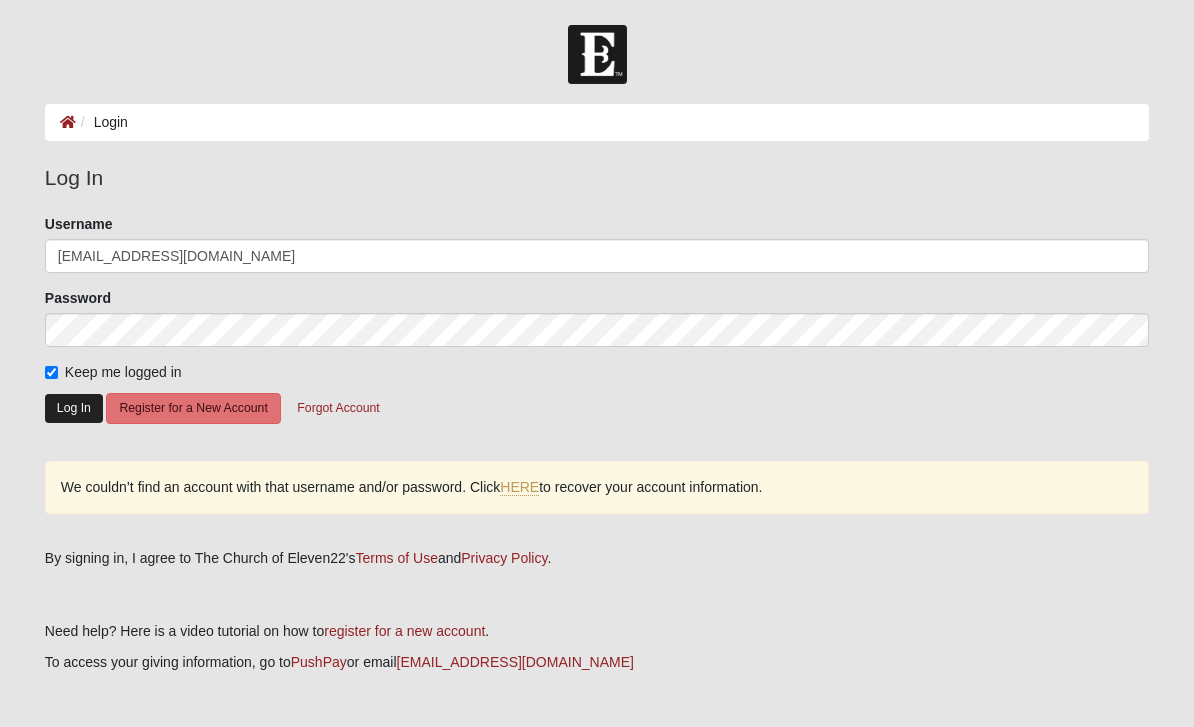 click on "Log In" 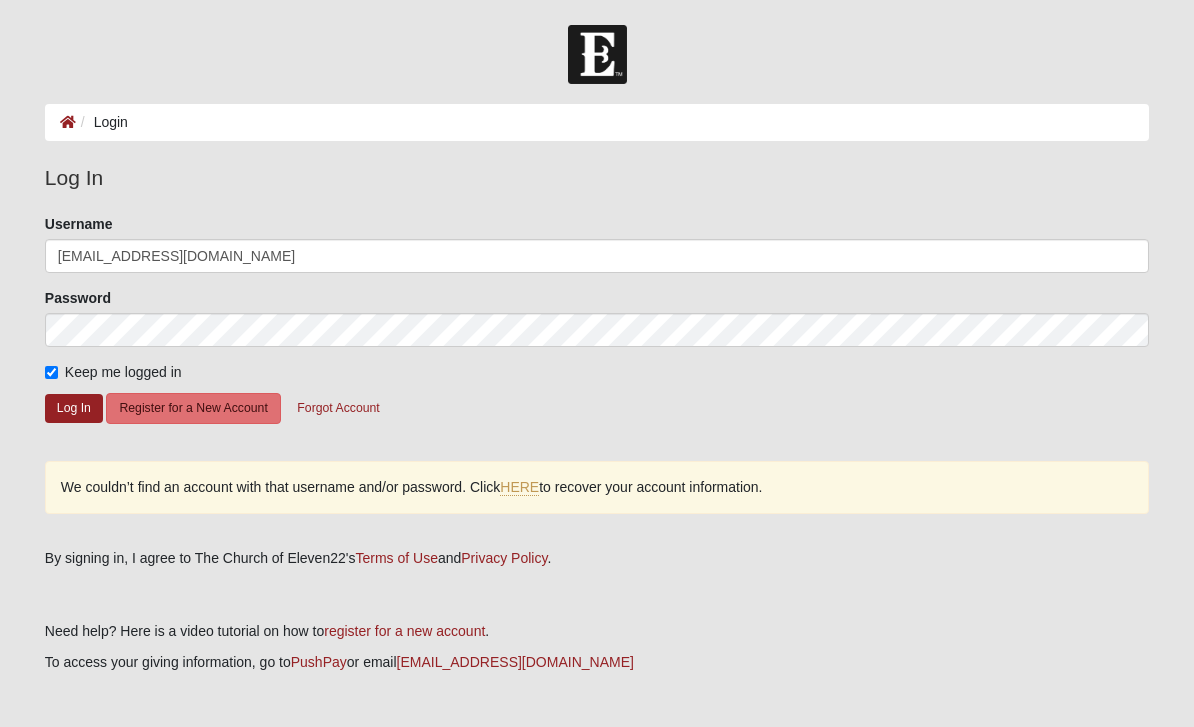 click on "By signing in, I agree to The Church of Eleven22's  Terms of Use  and  Privacy Policy ." at bounding box center (597, 558) 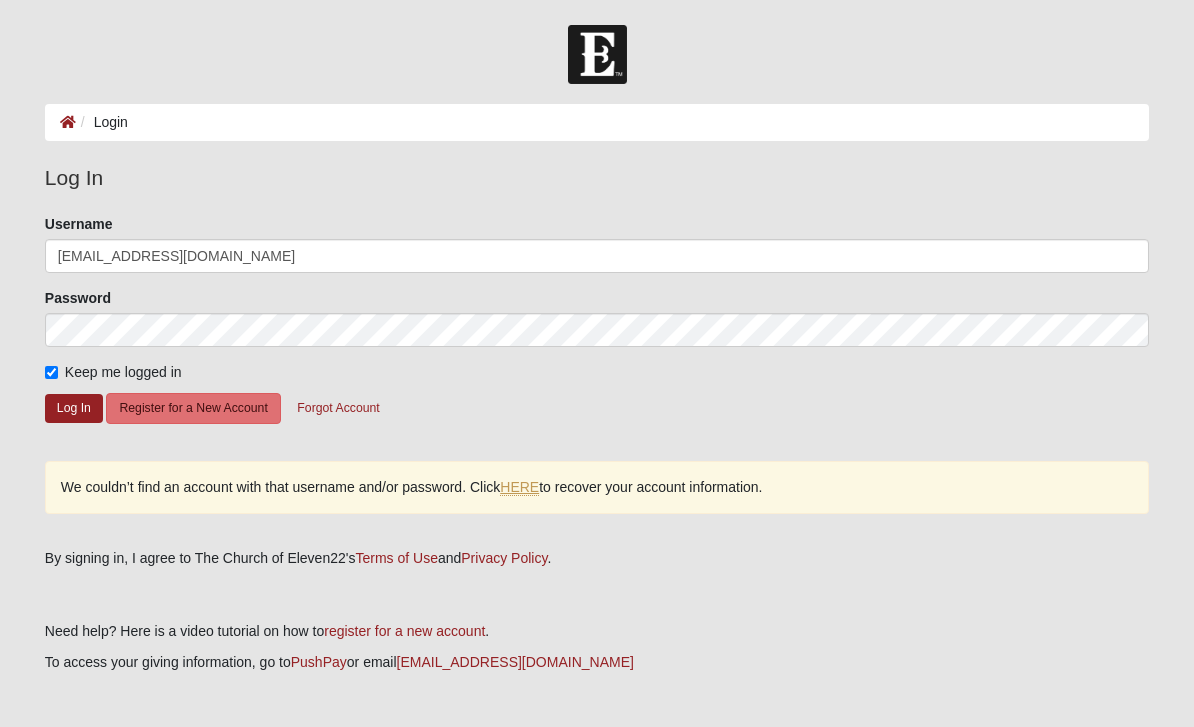 click on "HERE" at bounding box center (519, 487) 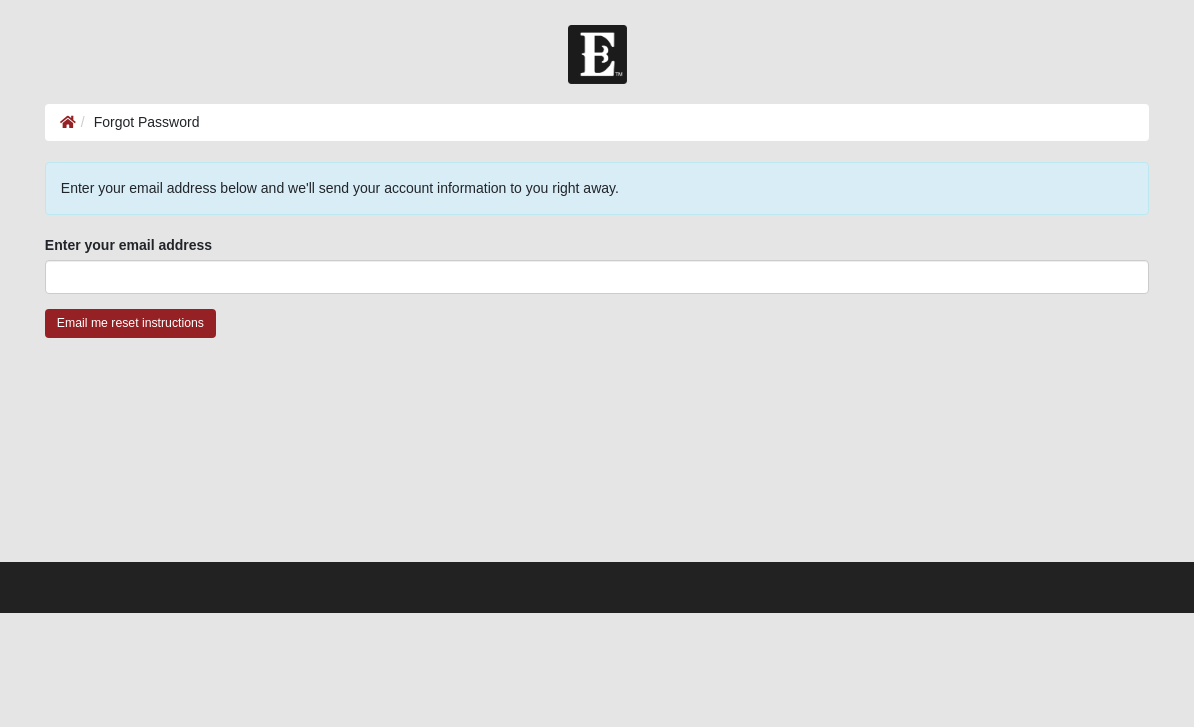 scroll, scrollTop: 0, scrollLeft: 0, axis: both 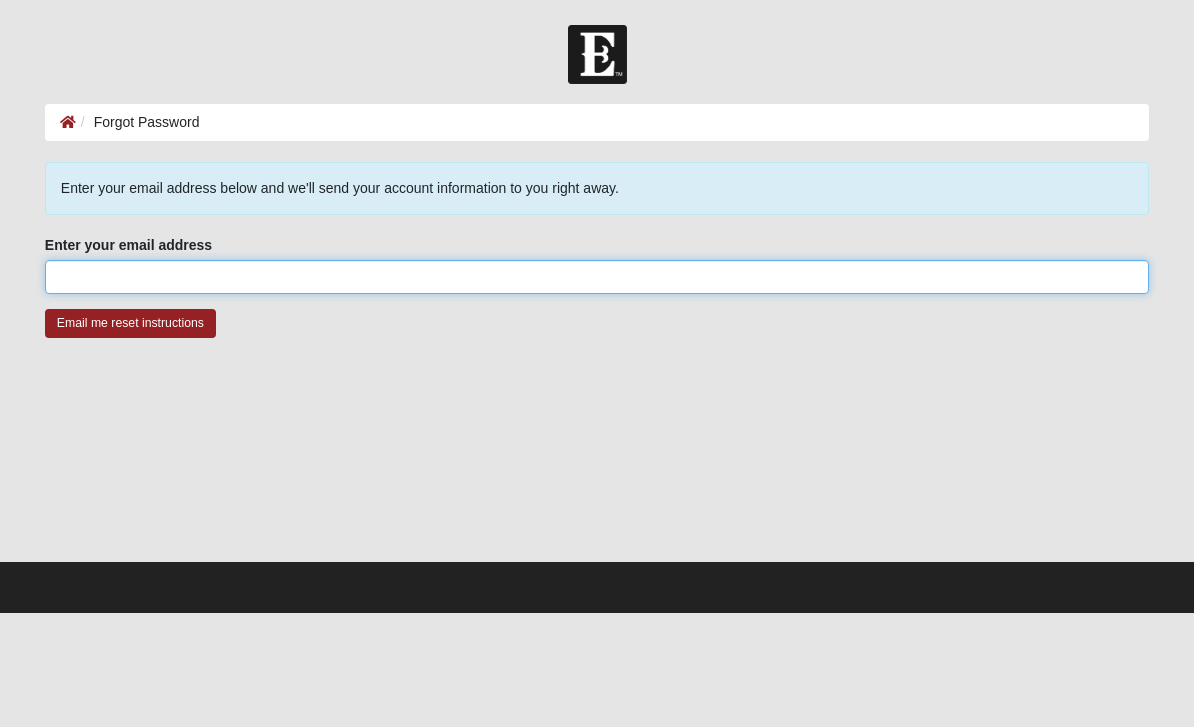 click on "Enter your email address" at bounding box center (597, 277) 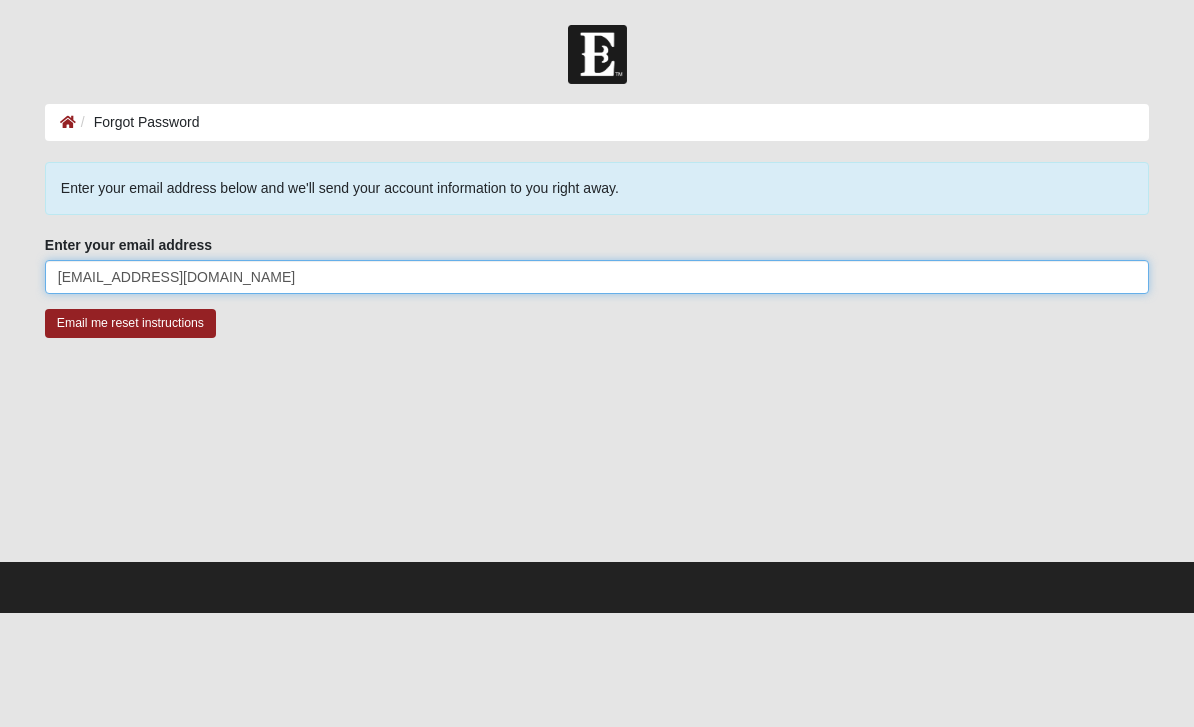 type on "[EMAIL_ADDRESS][DOMAIN_NAME]" 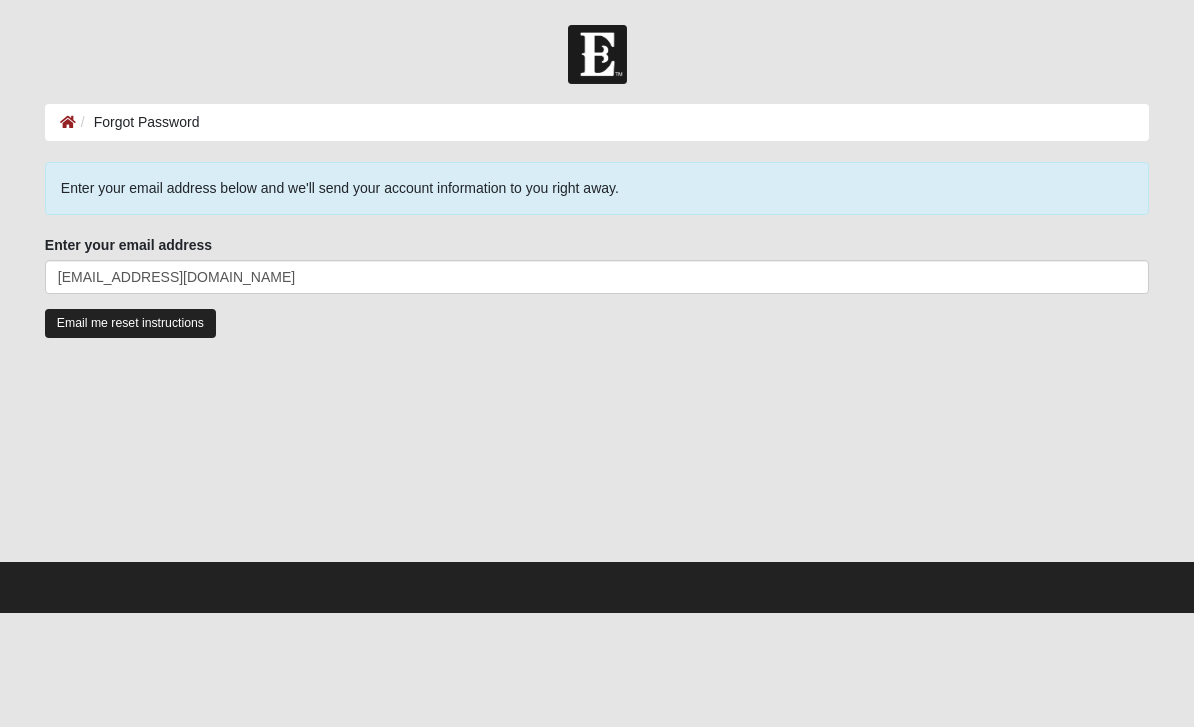 click on "Email me reset instructions" at bounding box center [130, 323] 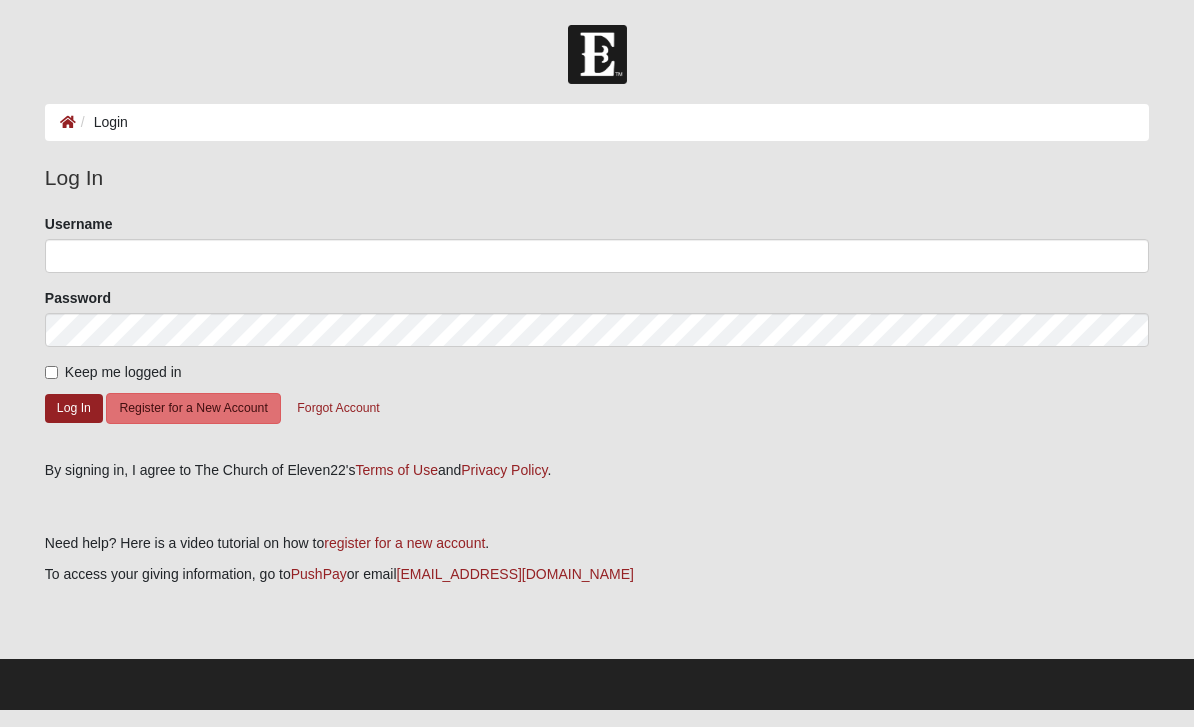 scroll, scrollTop: 0, scrollLeft: 0, axis: both 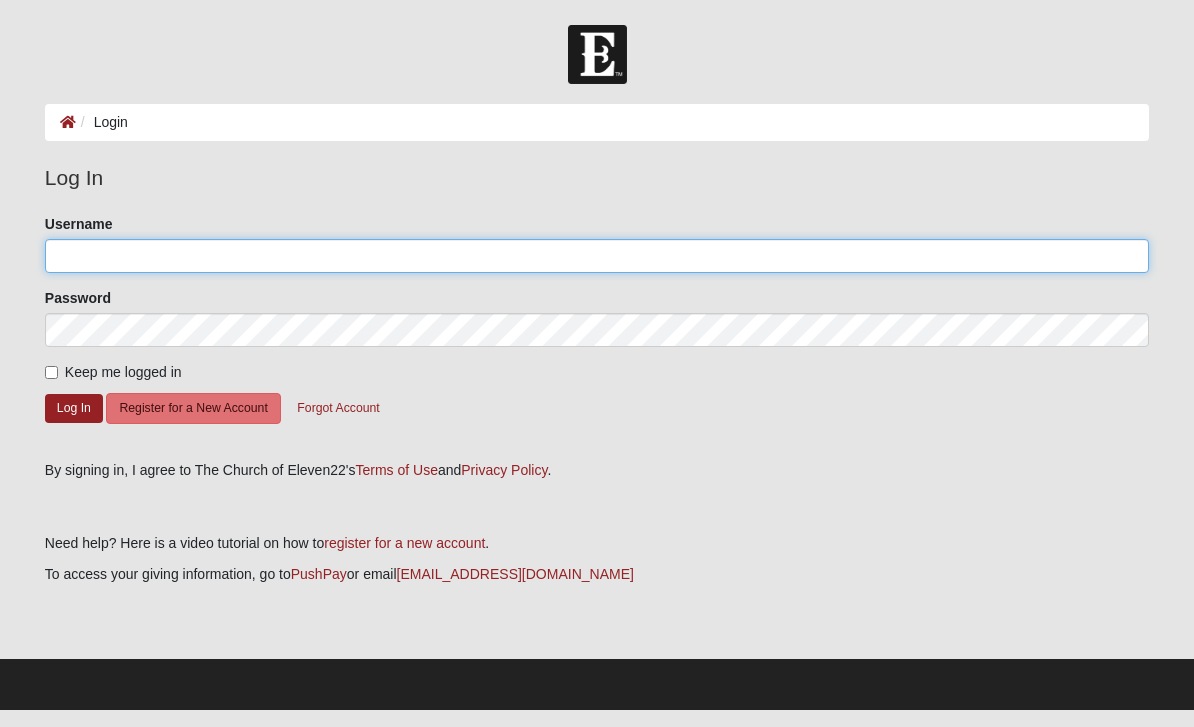 type on "[EMAIL_ADDRESS][DOMAIN_NAME]" 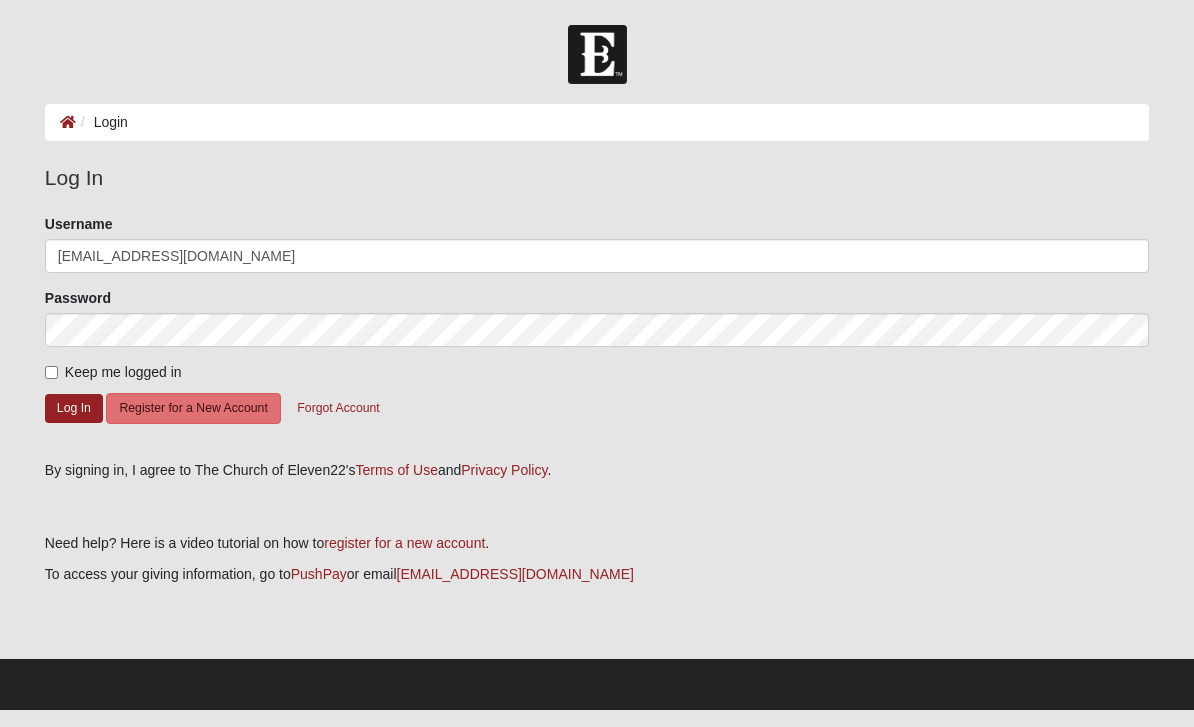 click on "Keep me logged in" at bounding box center [123, 372] 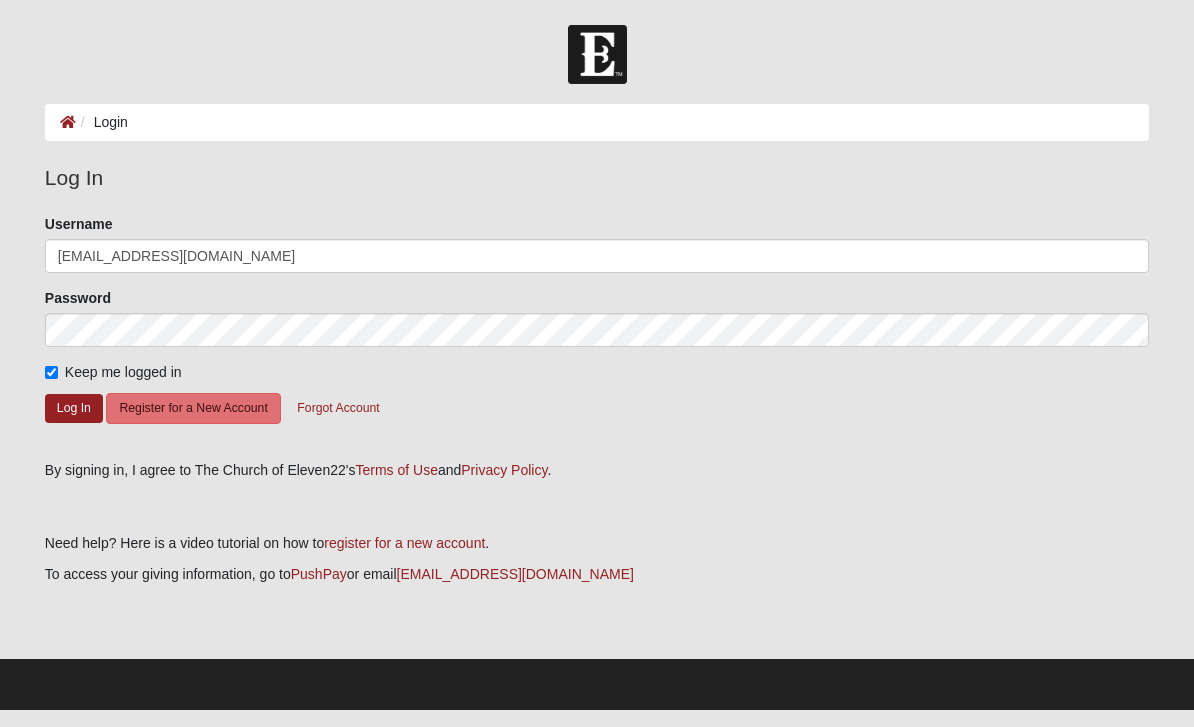 click on "Please correct the following:    Username    [EMAIL_ADDRESS][DOMAIN_NAME]     Password      Keep me logged in Log In Register for a New Account Forgot Account" at bounding box center [597, 330] 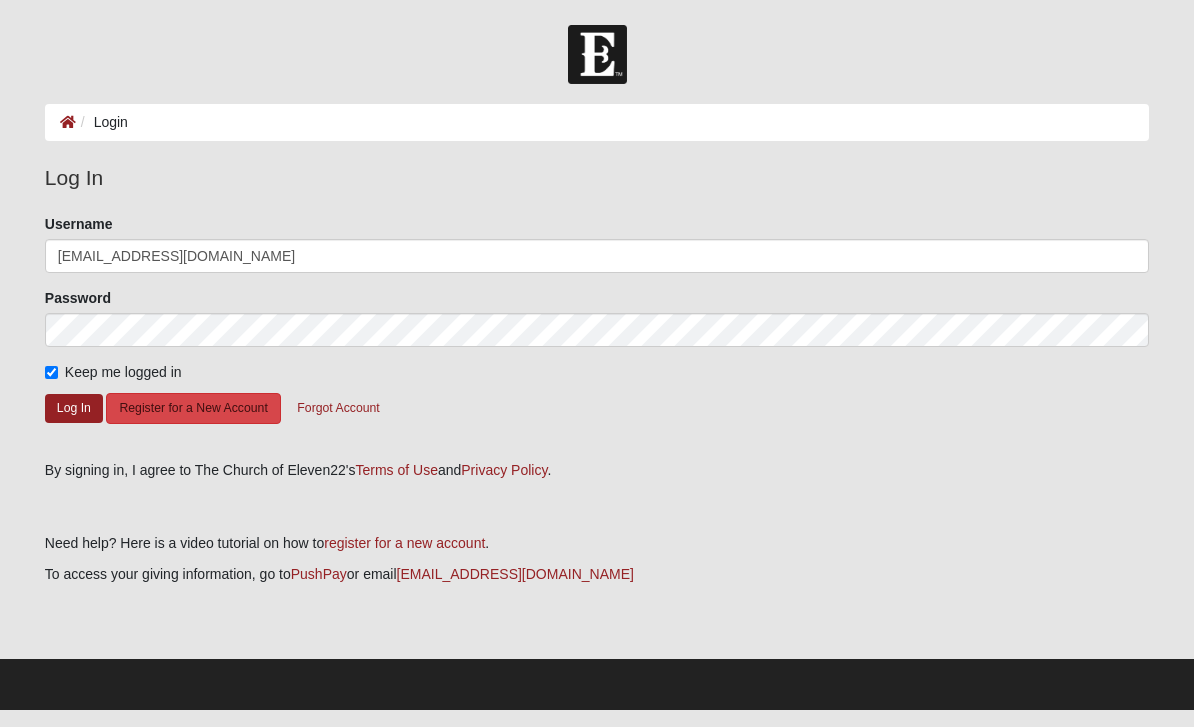 click on "Register for a New Account" 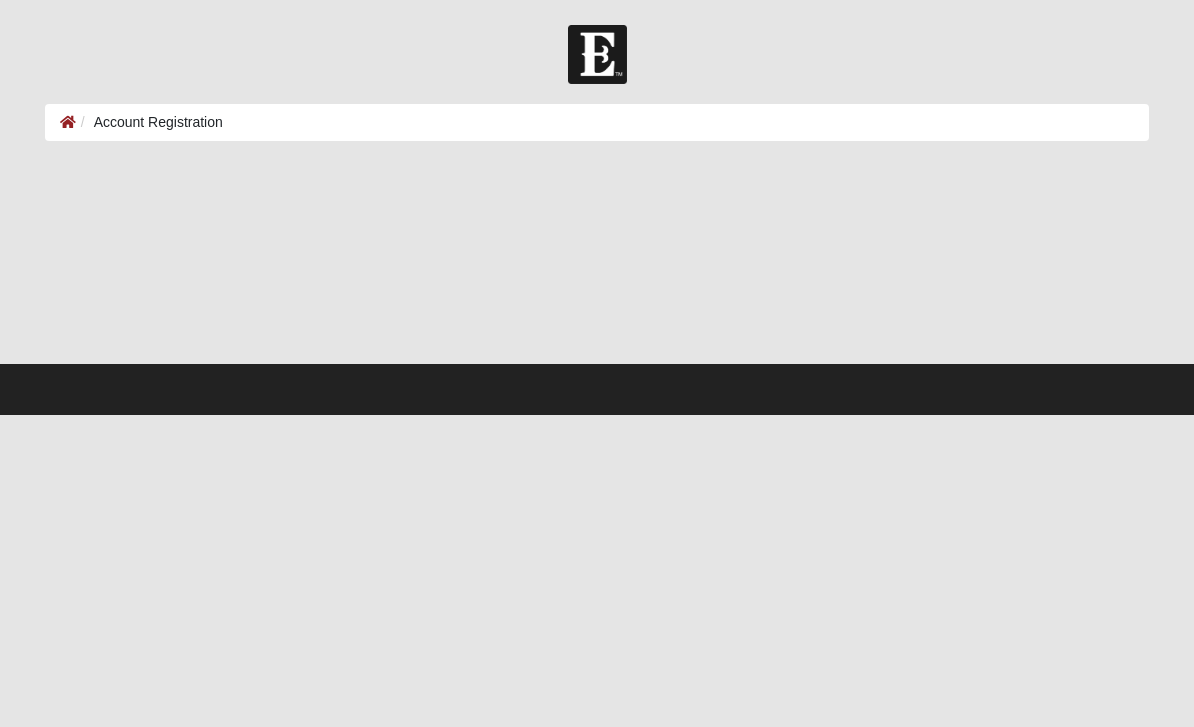 scroll, scrollTop: 0, scrollLeft: 0, axis: both 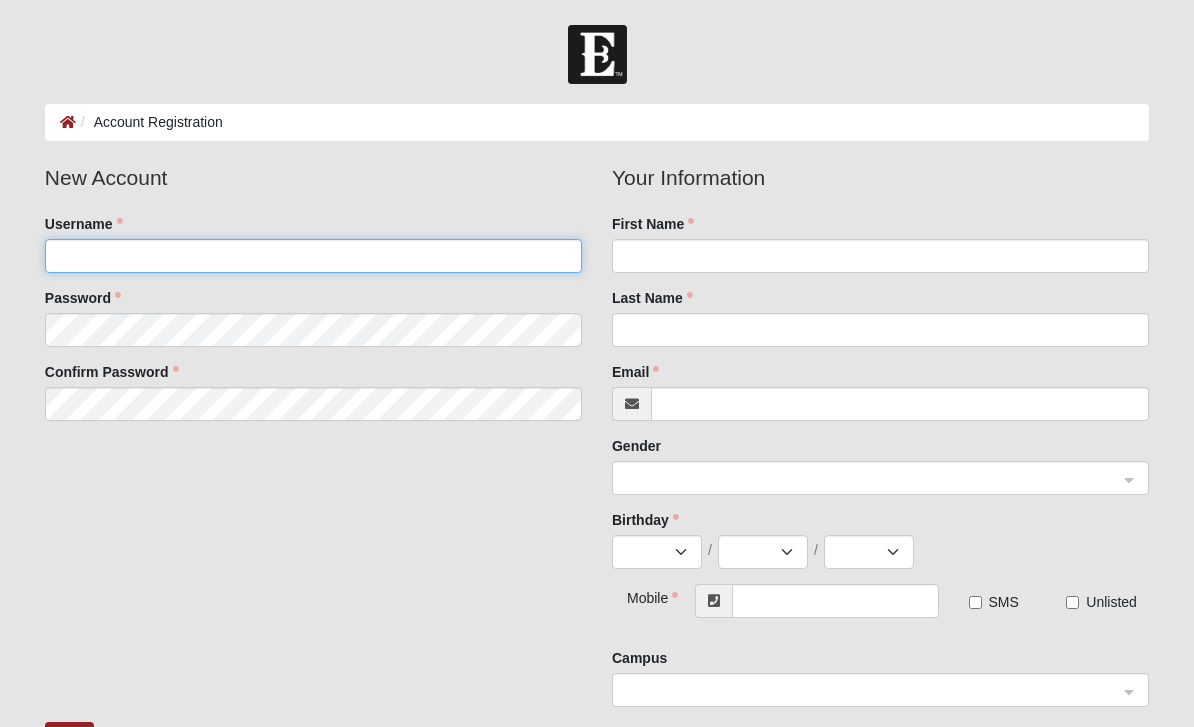click on "Username" 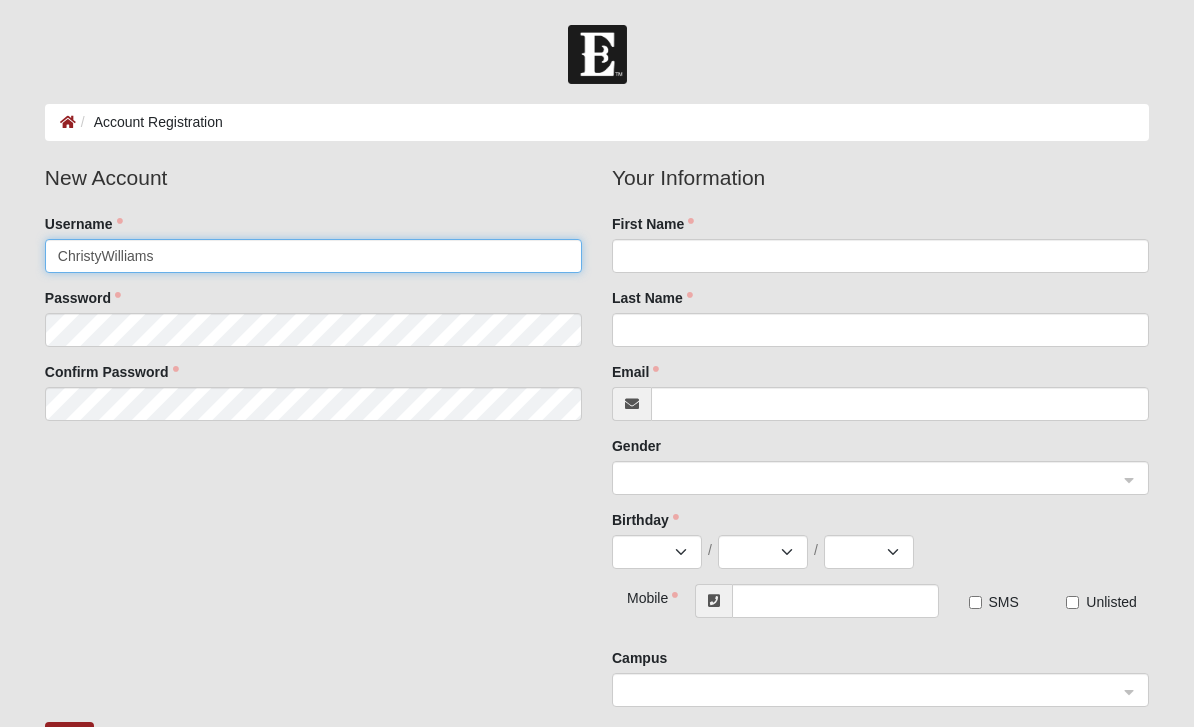 type on "ChristyWilliams" 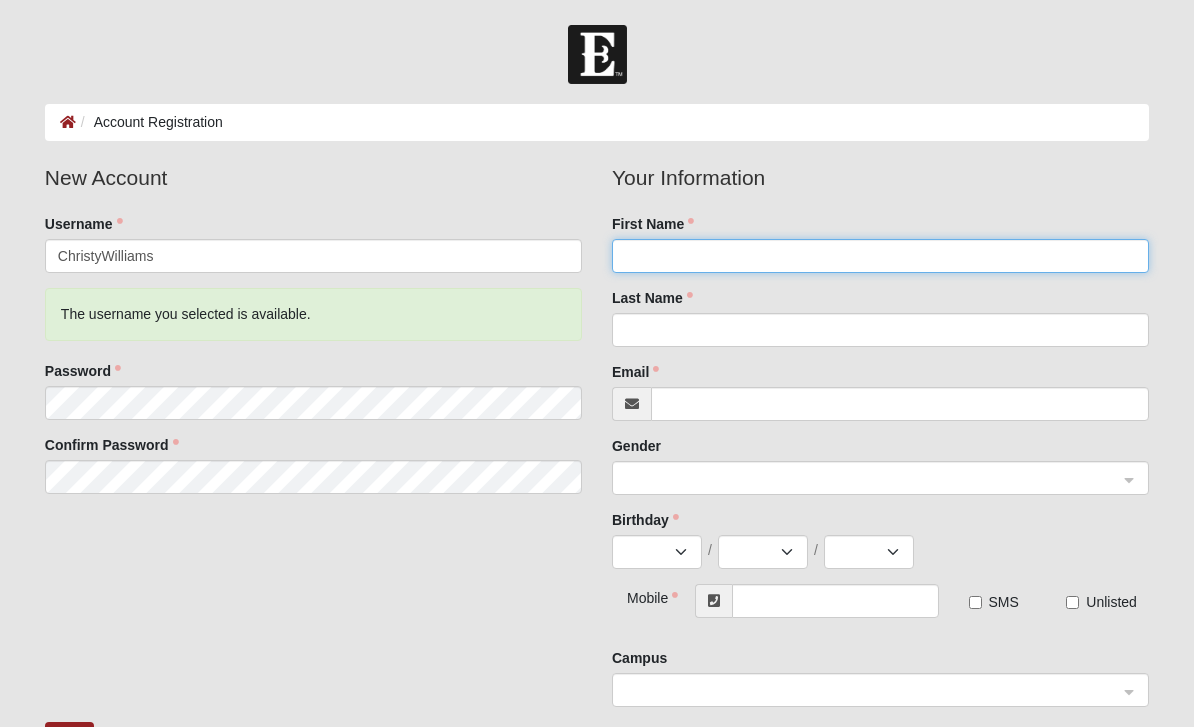 click on "First Name" 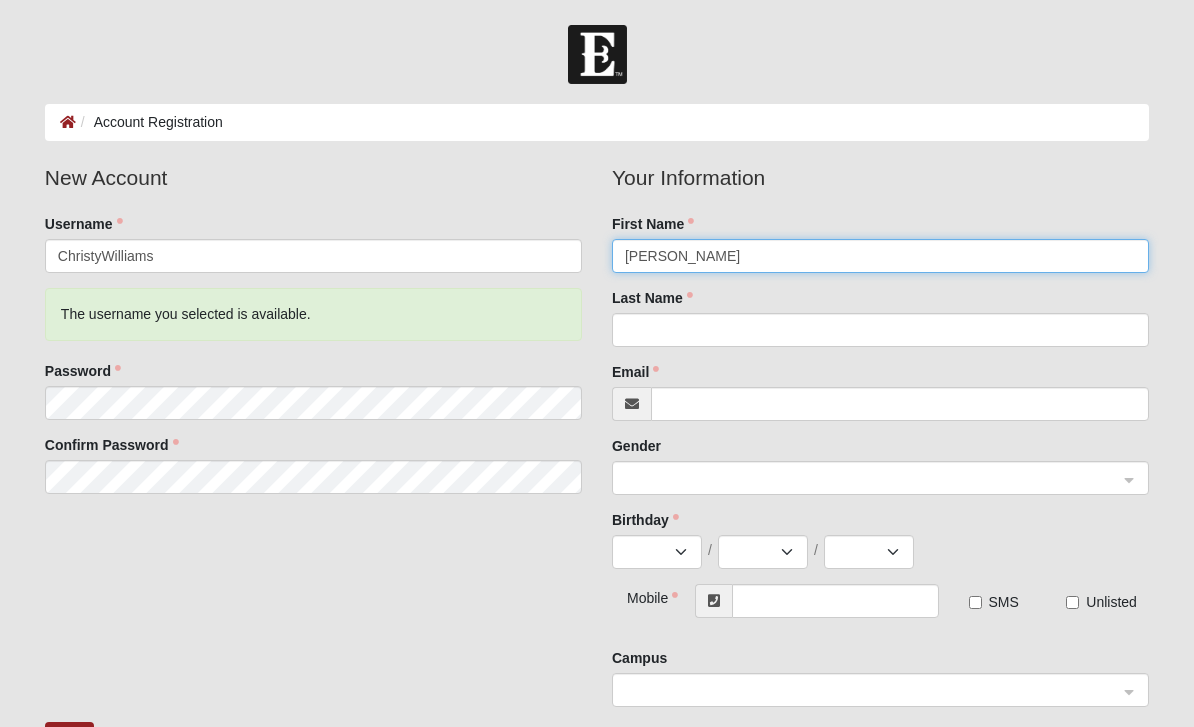 type on "Christy" 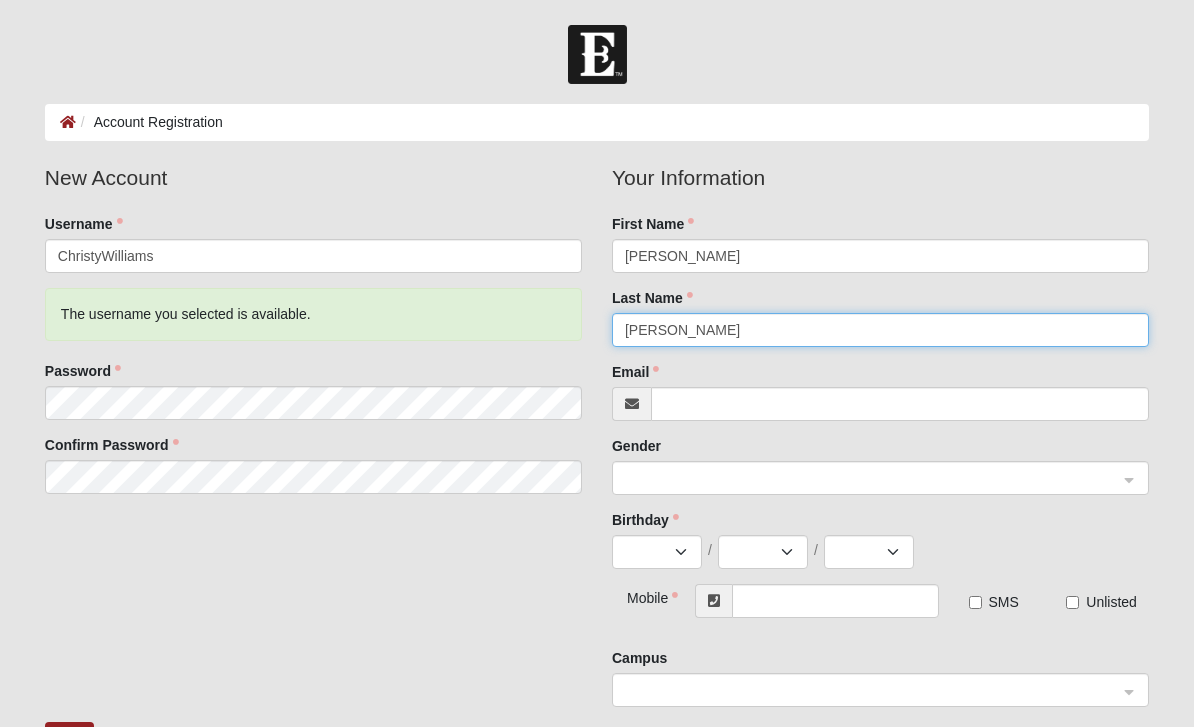 type on "Williams" 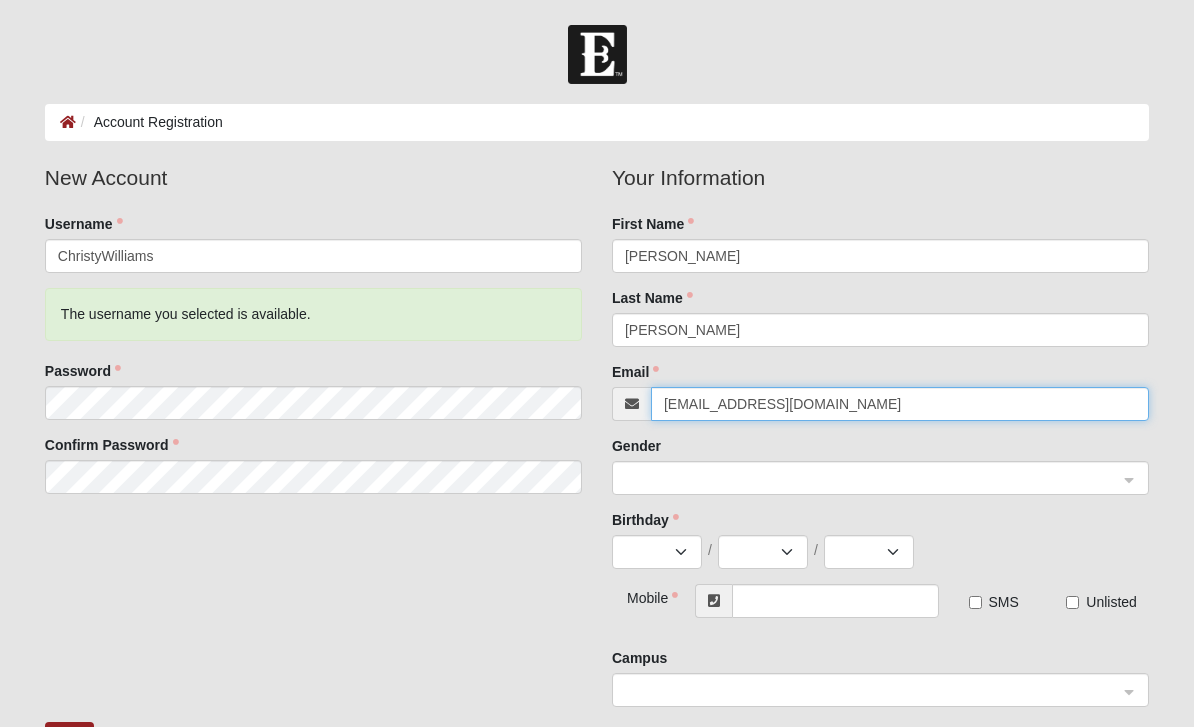 type on "christinapowell15@gmail.com" 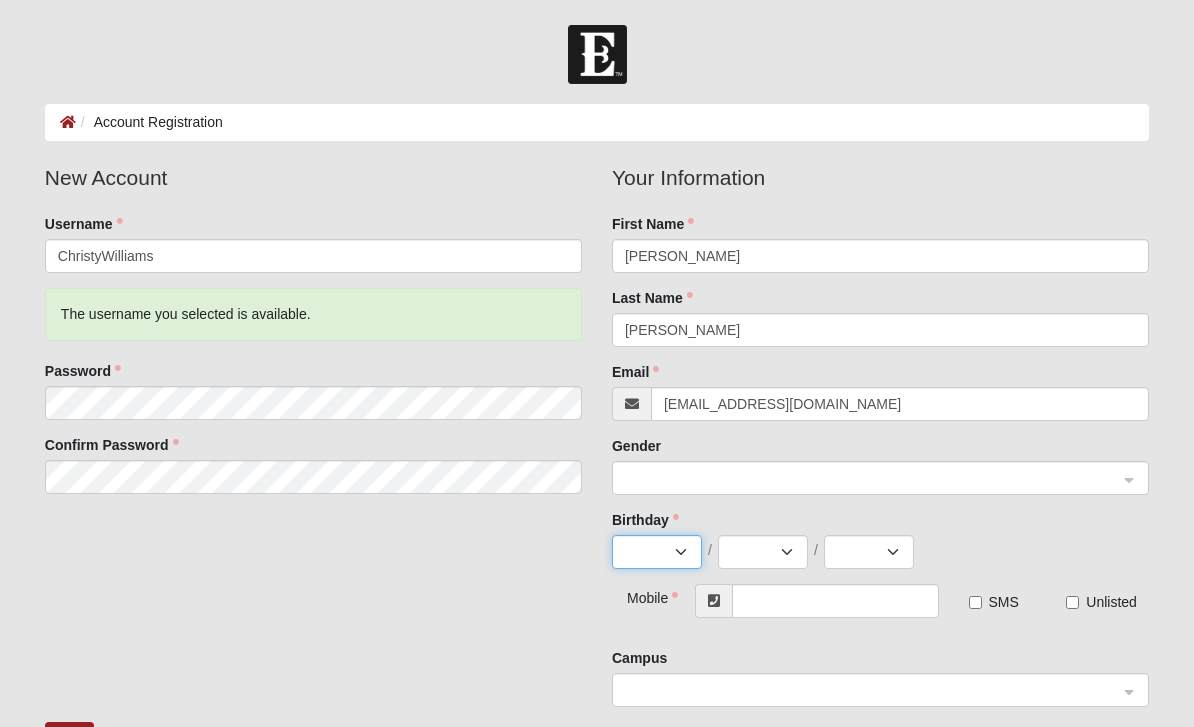 select on "4" 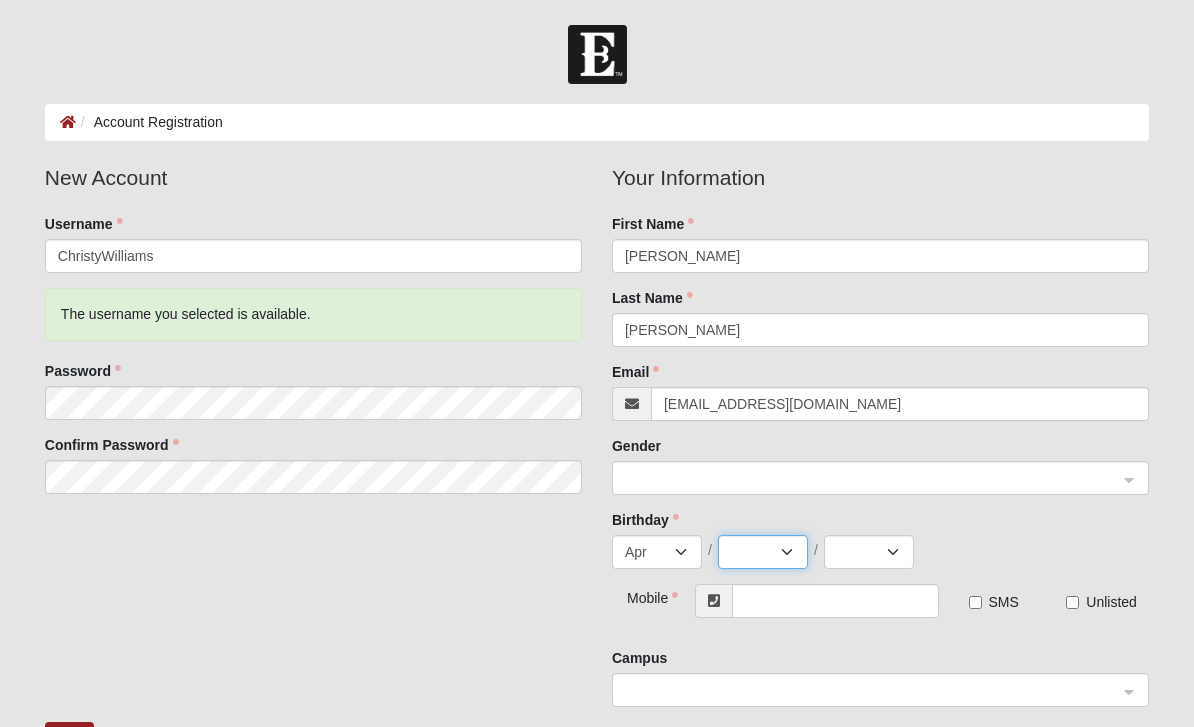 click on "1 2 3 4 5 6 7 8 9 10 11 12 13 14 15 16 17 18 19 20 21 22 23 24 25 26 27 28 29 30" at bounding box center [763, 552] 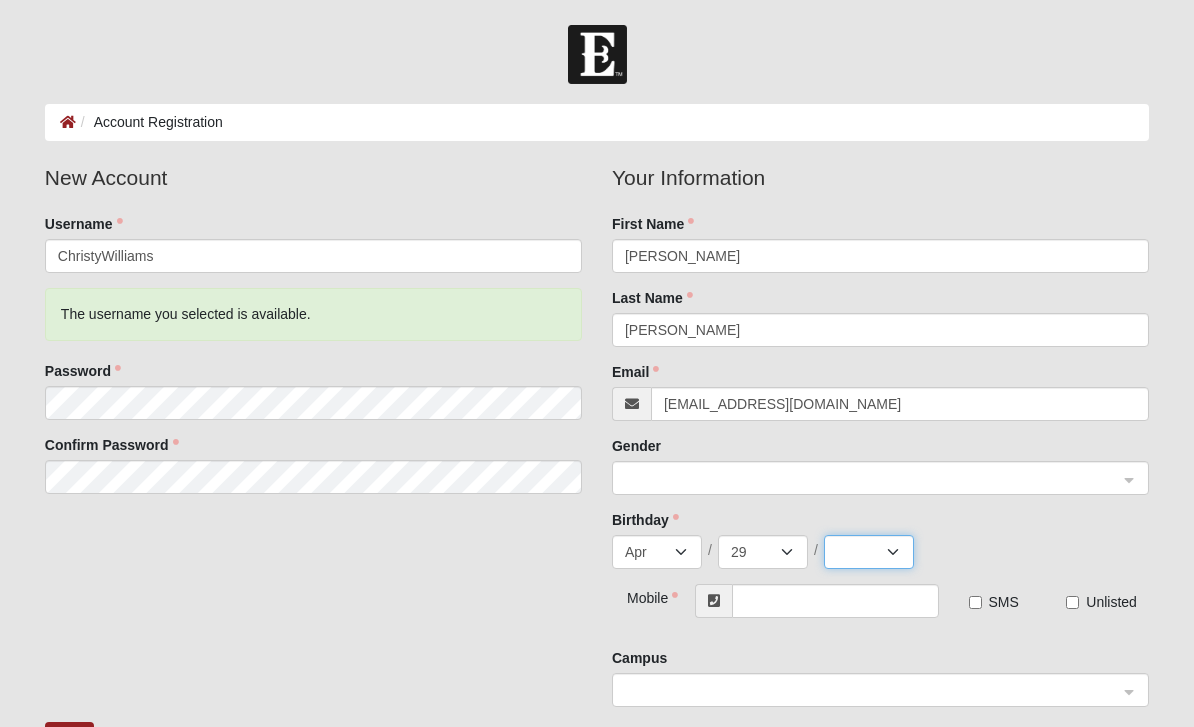 click on "2025 2024 2023 2022 2021 2020 2019 2018 2017 2016 2015 2014 2013 2012 2011 2010 2009 2008 2007 2006 2005 2004 2003 2002 2001 2000 1999 1998 1997 1996 1995 1994 1993 1992 1991 1990 1989 1988 1987 1986 1985 1984 1983 1982 1981 1980 1979 1978 1977 1976 1975 1974 1973 1972 1971 1970 1969 1968 1967 1966 1965 1964 1963 1962 1961 1960 1959 1958 1957 1956 1955 1954 1953 1952 1951 1950 1949 1948 1947 1946 1945 1944 1943 1942 1941 1940 1939 1938 1937 1936 1935 1934 1933 1932 1931 1930 1929 1928 1927 1926 1925 1924 1923 1922 1921 1920 1919 1918 1917 1916 1915 1914 1913 1912 1911 1910 1909 1908 1907 1906 1905 1904 1903 1902 1901 1900" at bounding box center [869, 552] 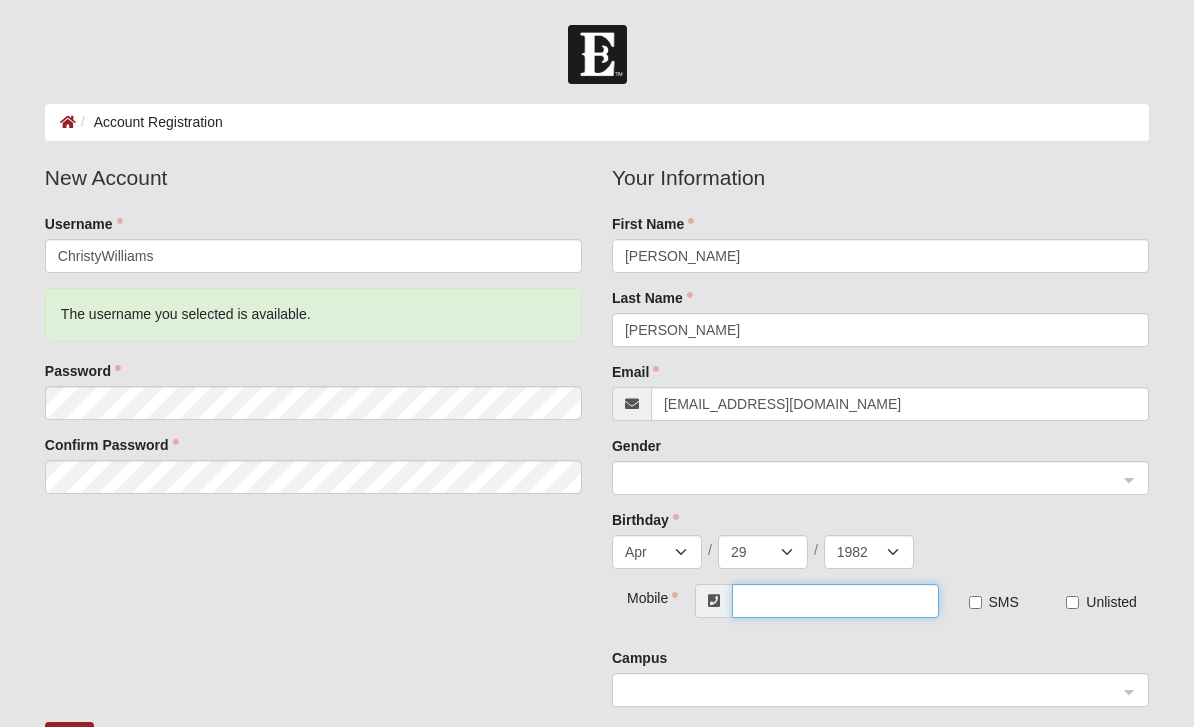 click at bounding box center [835, 601] 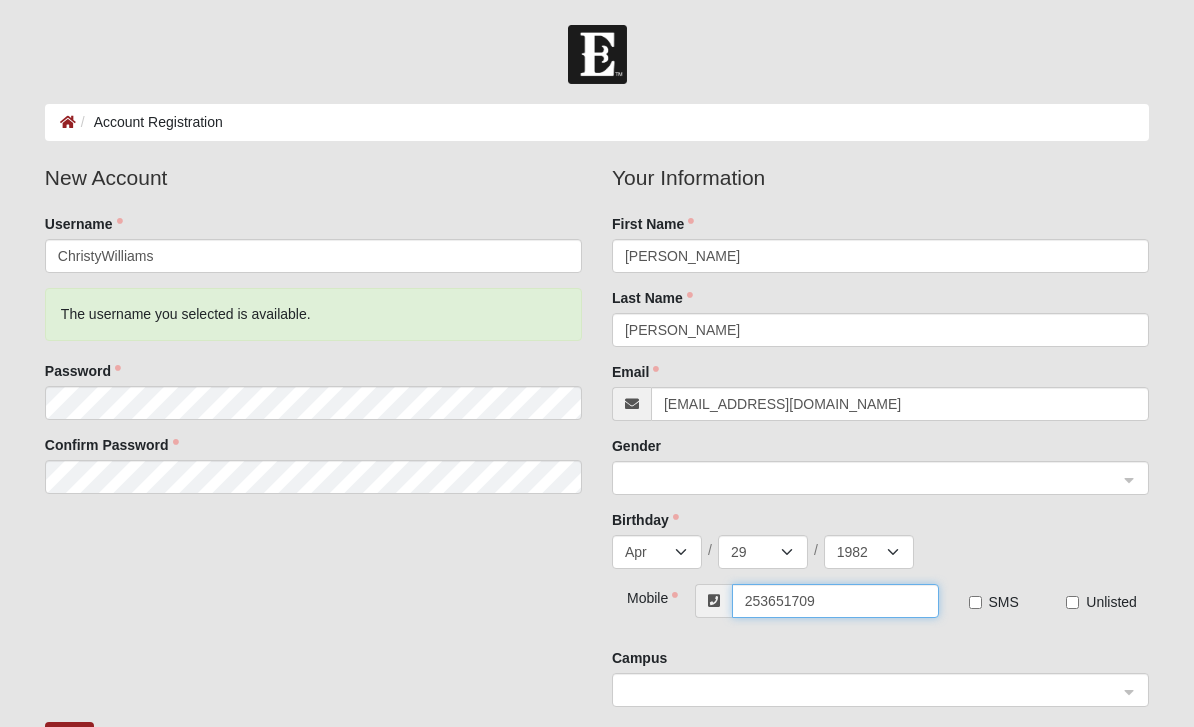 type on "(253) 651-7096" 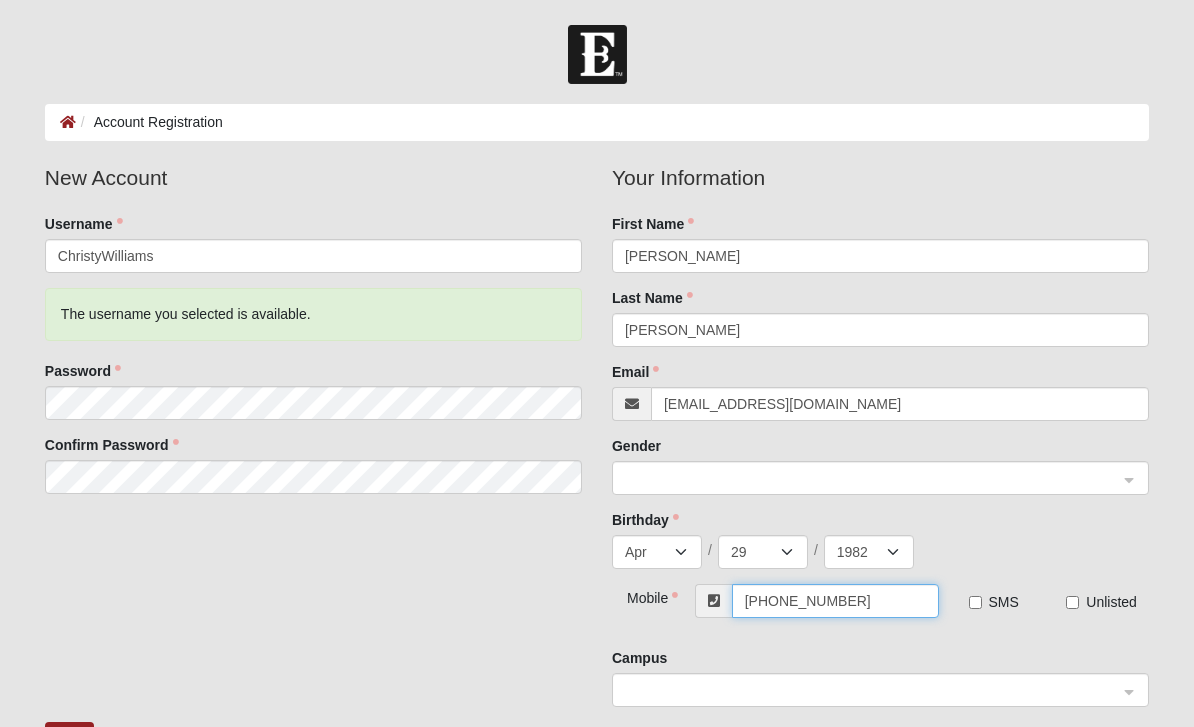 click 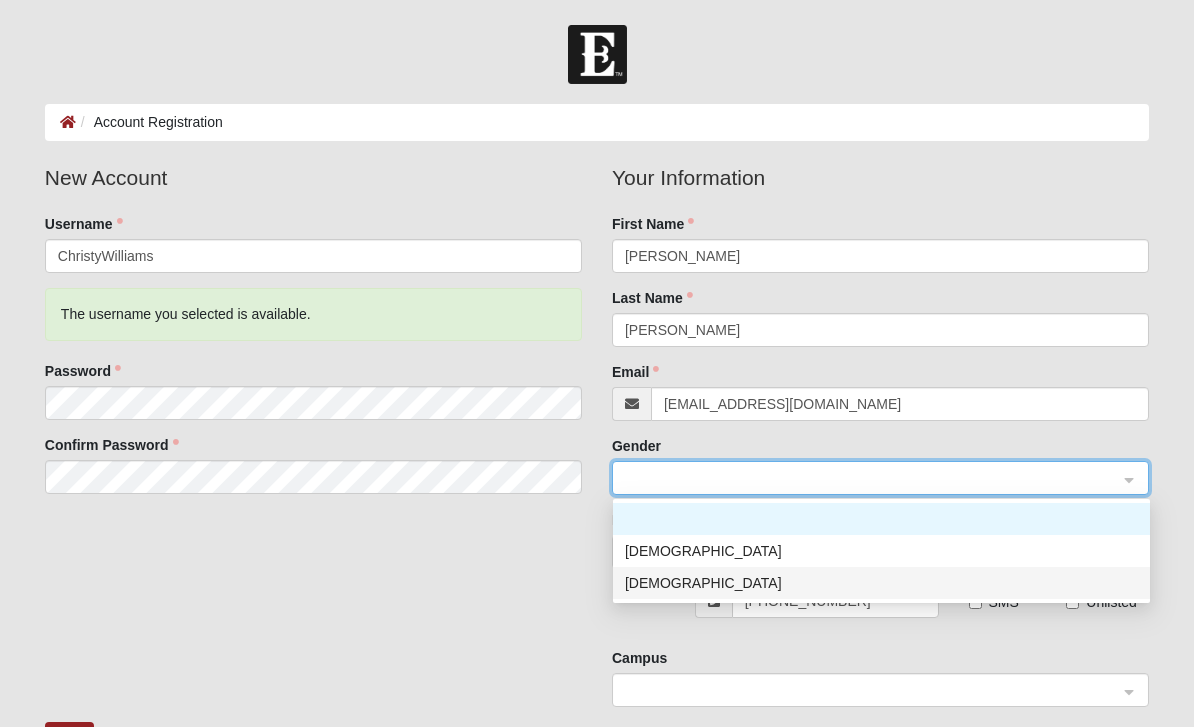 click on "Female" at bounding box center (881, 583) 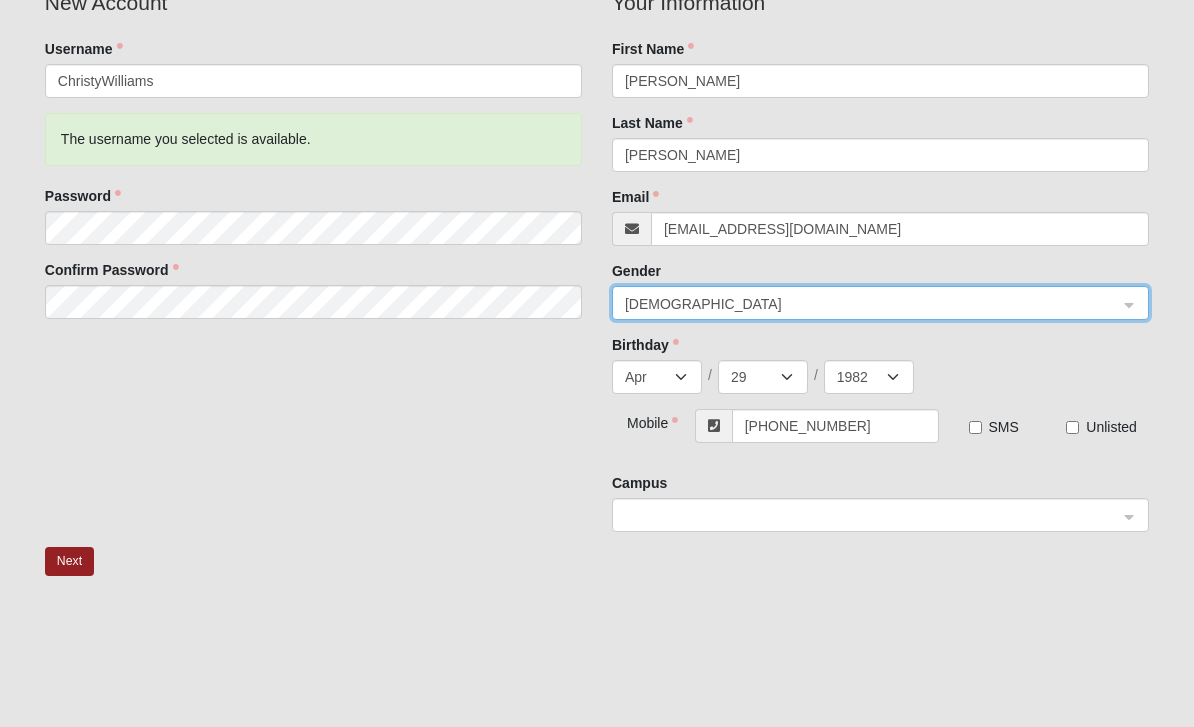 click 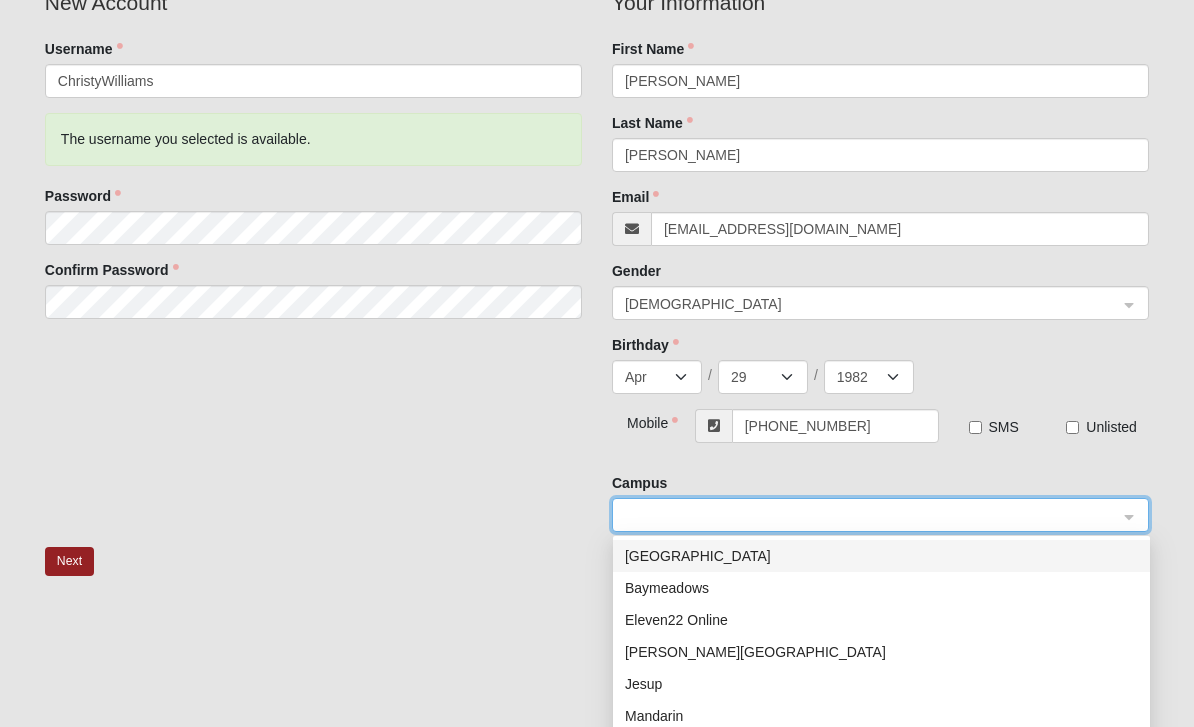 click at bounding box center (873, 514) 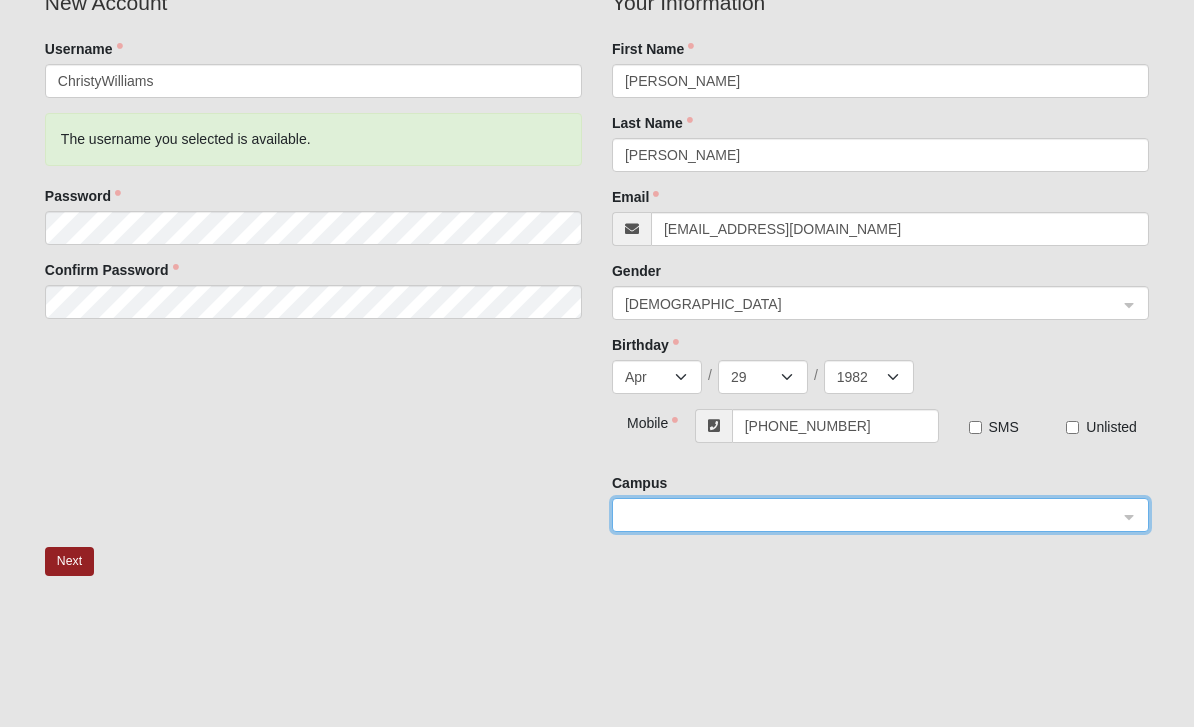 click at bounding box center (873, 514) 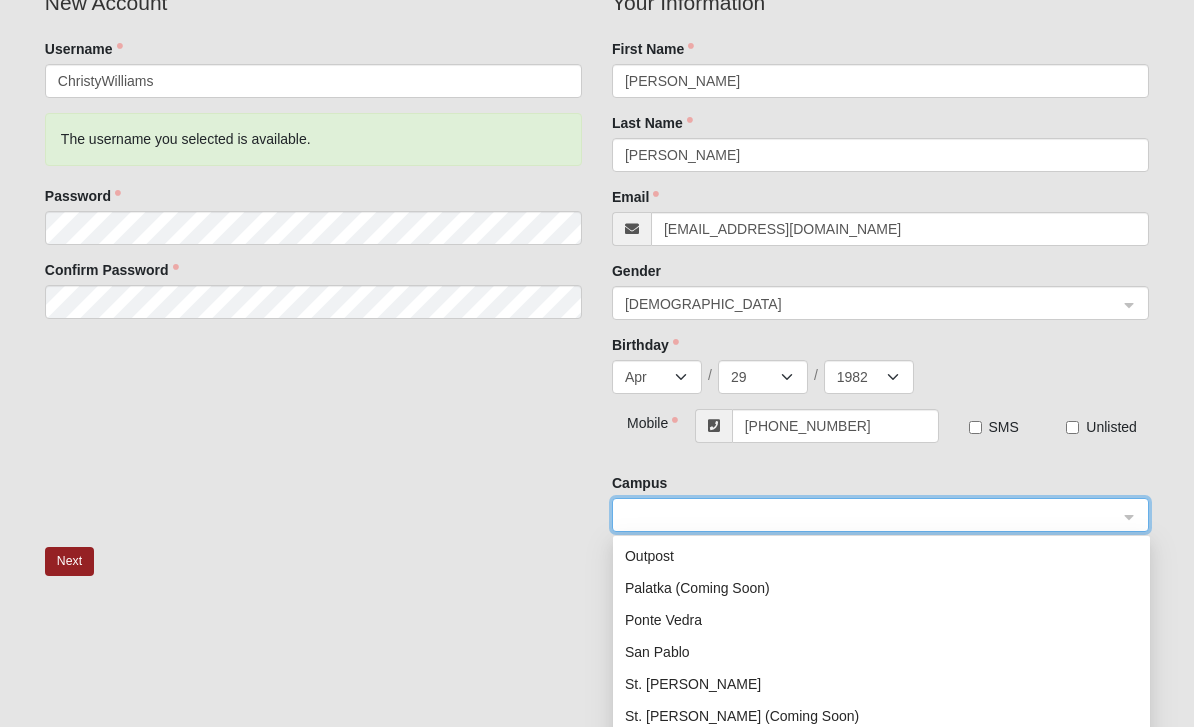 scroll, scrollTop: 256, scrollLeft: 0, axis: vertical 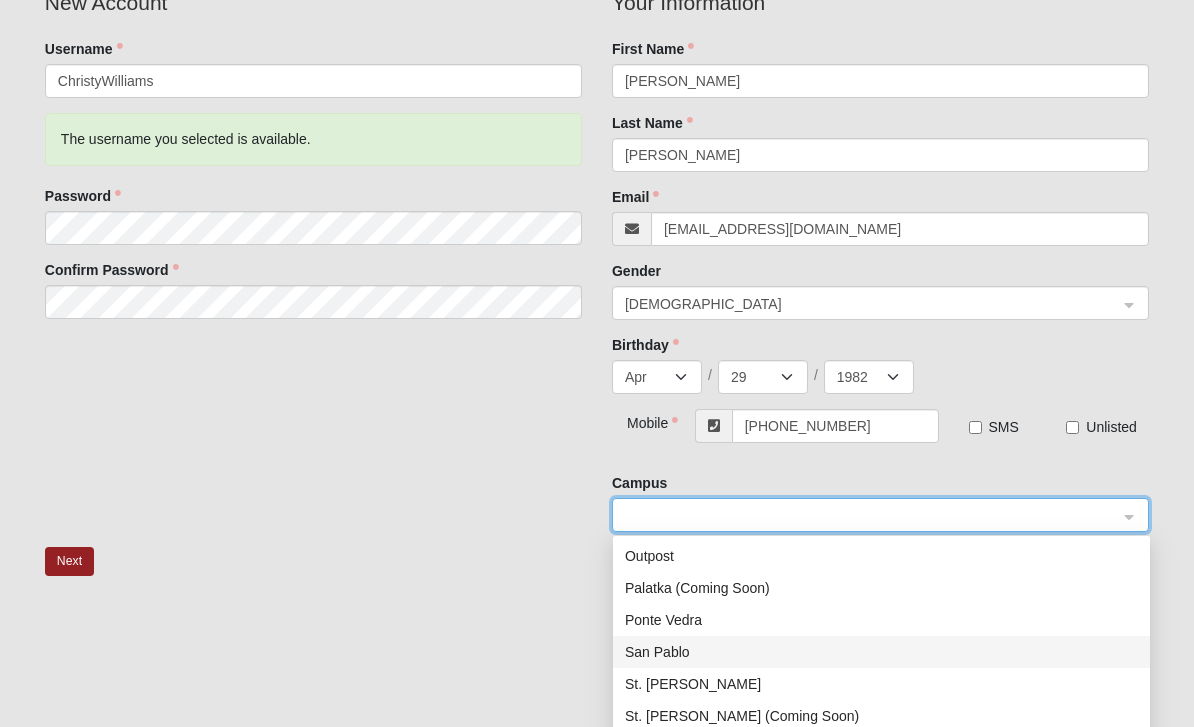 click on "San Pablo" at bounding box center [881, 652] 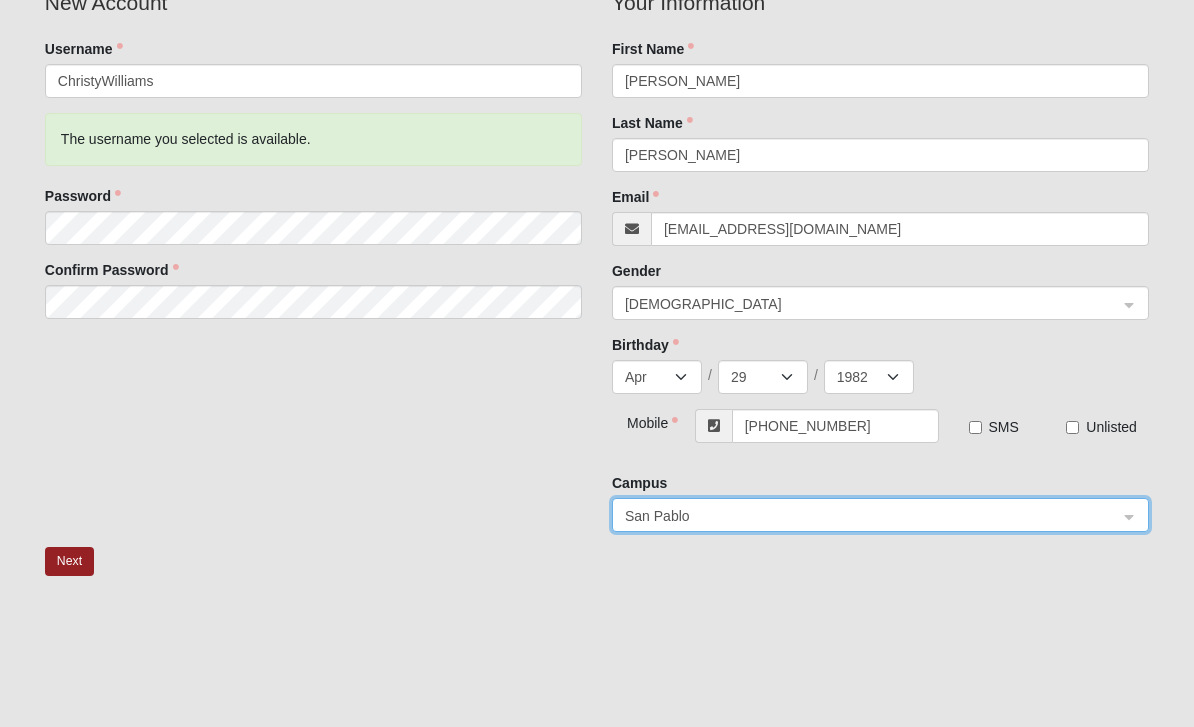 click on "SMS" at bounding box center [975, 427] 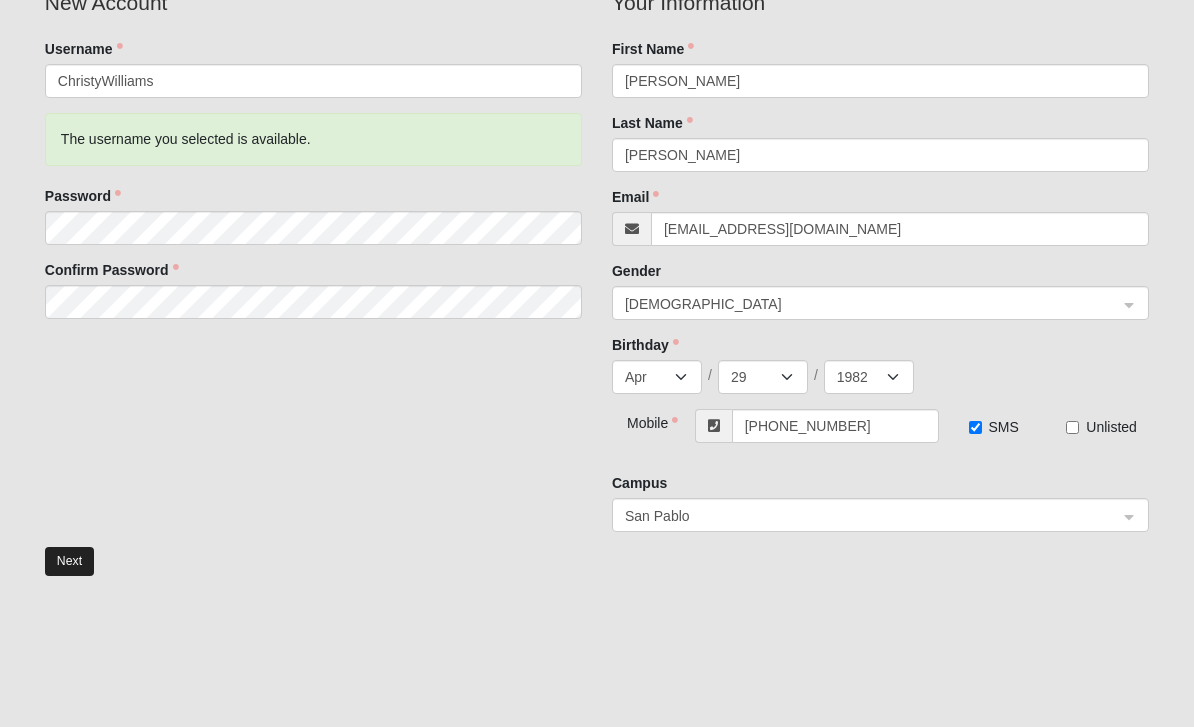 click on "Next" at bounding box center [69, 561] 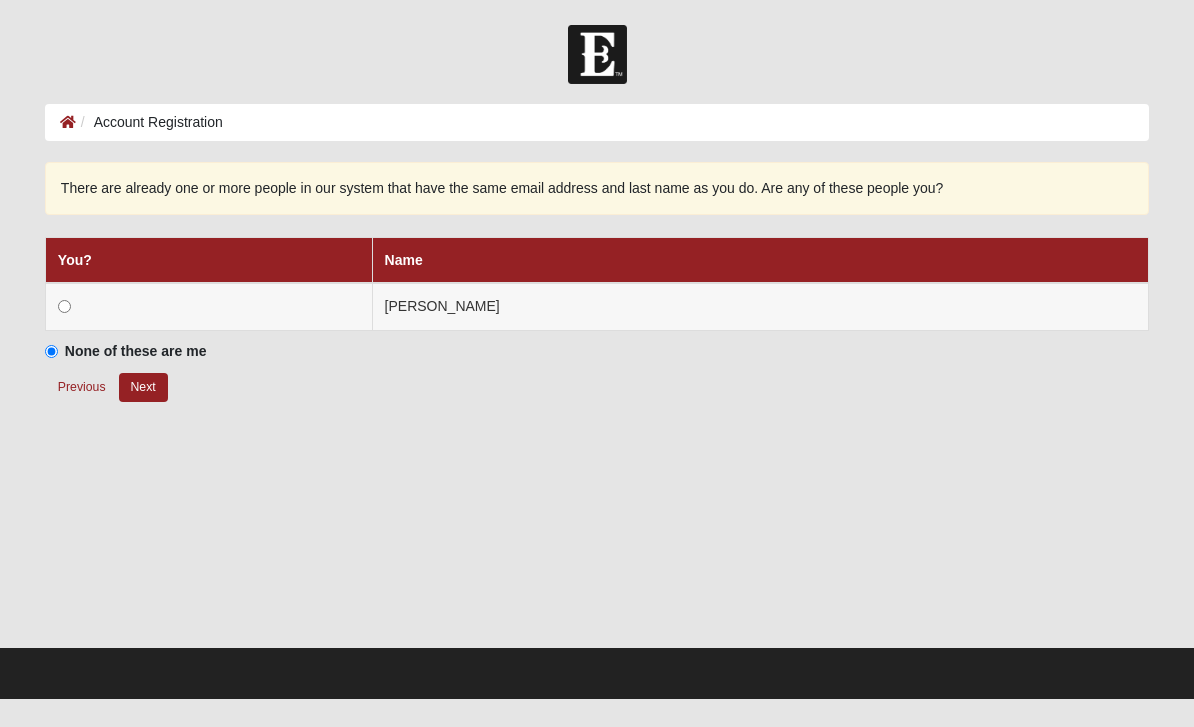scroll, scrollTop: 0, scrollLeft: 0, axis: both 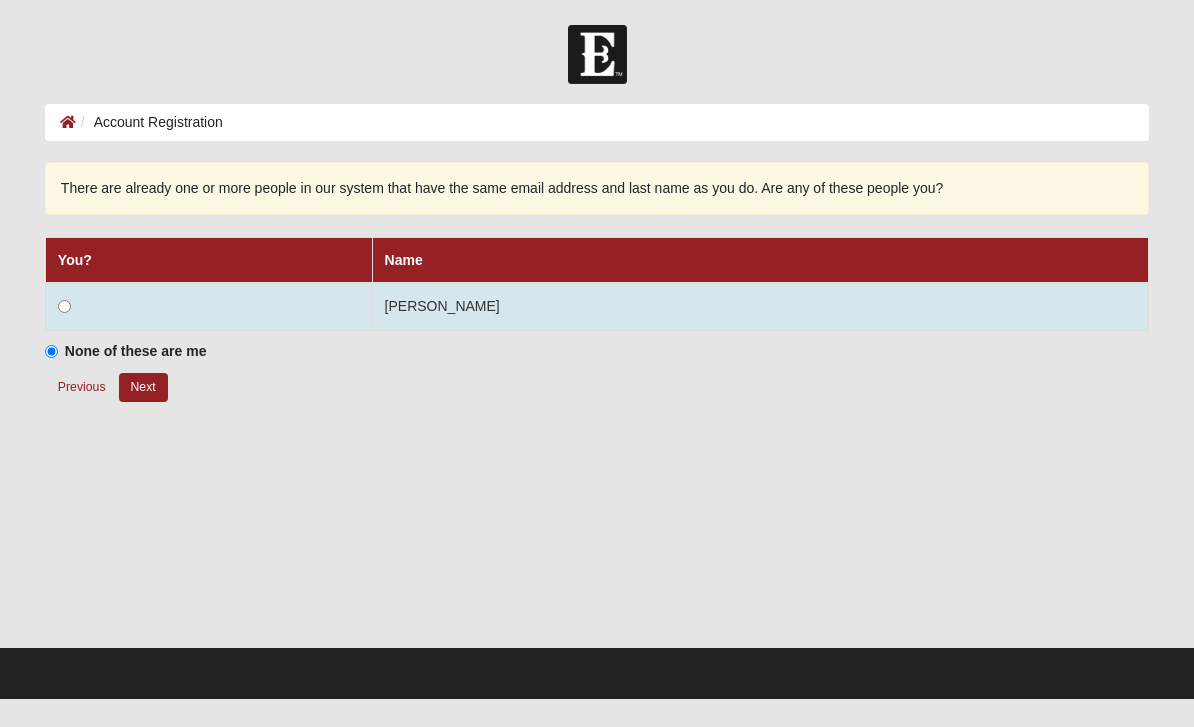 click at bounding box center [208, 307] 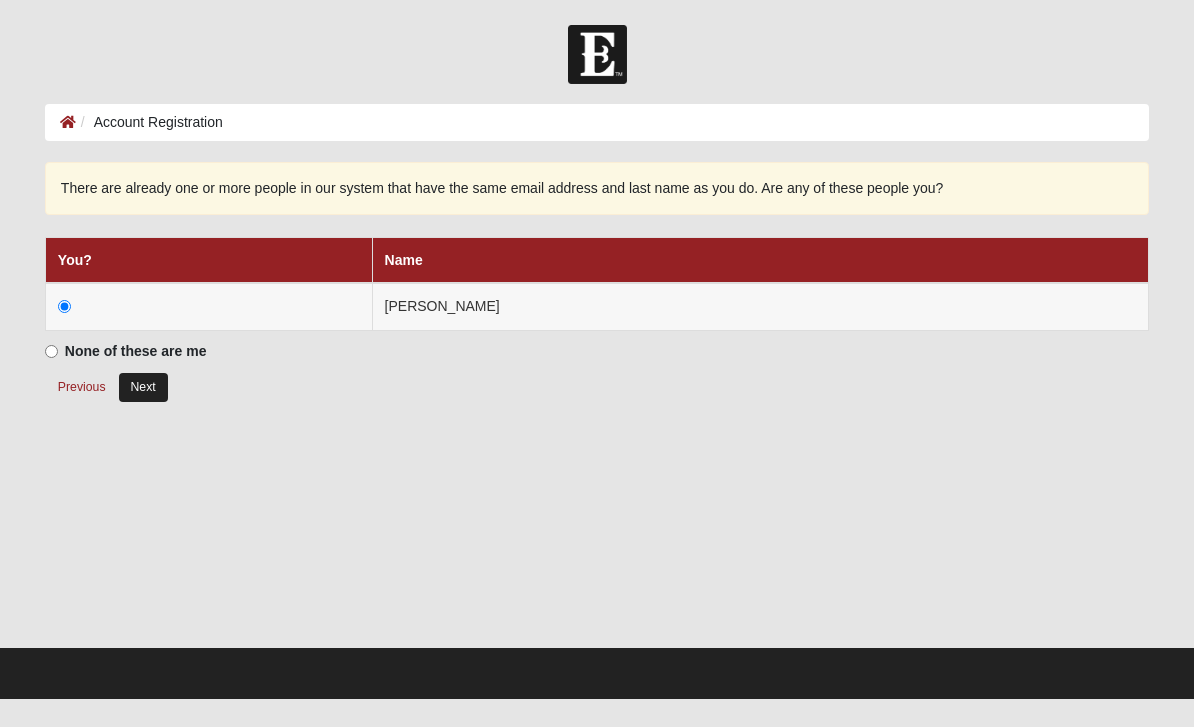 click on "Next" at bounding box center [143, 387] 